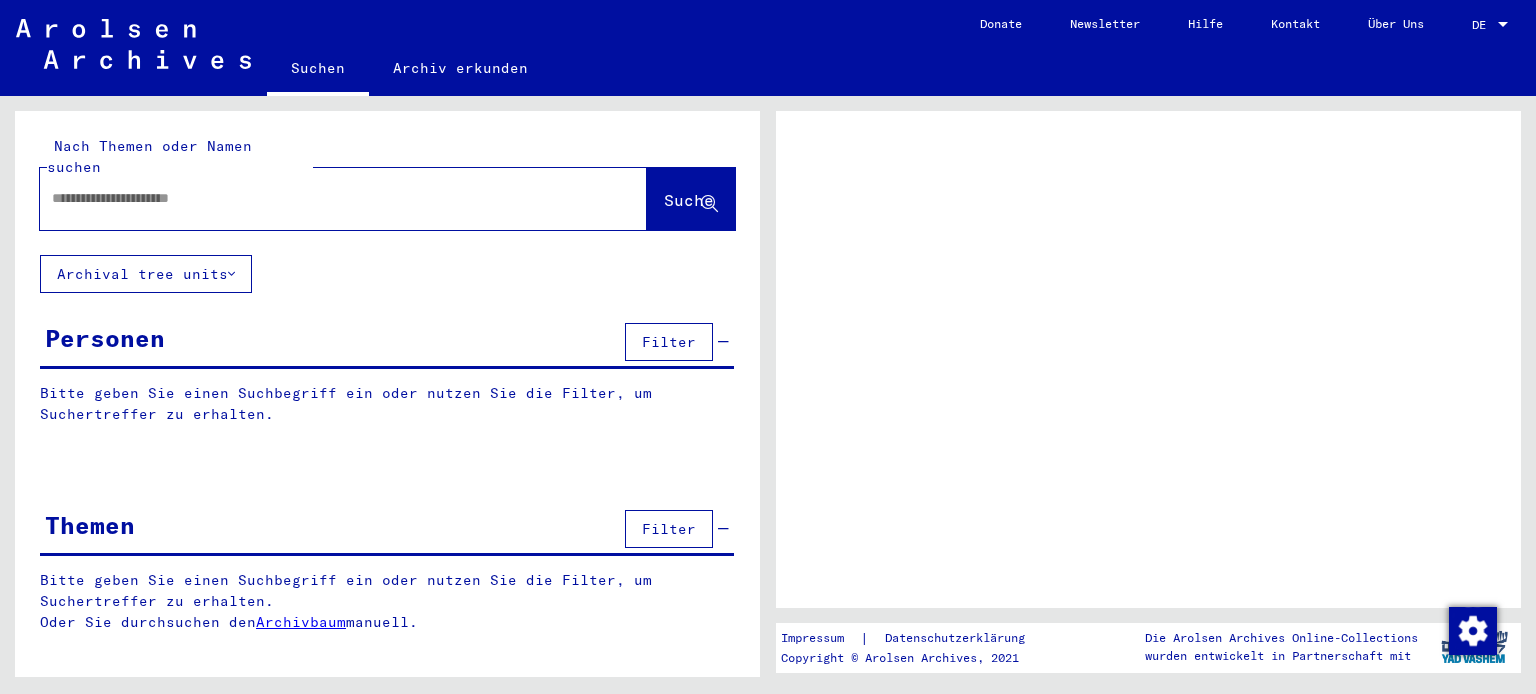 scroll, scrollTop: 0, scrollLeft: 0, axis: both 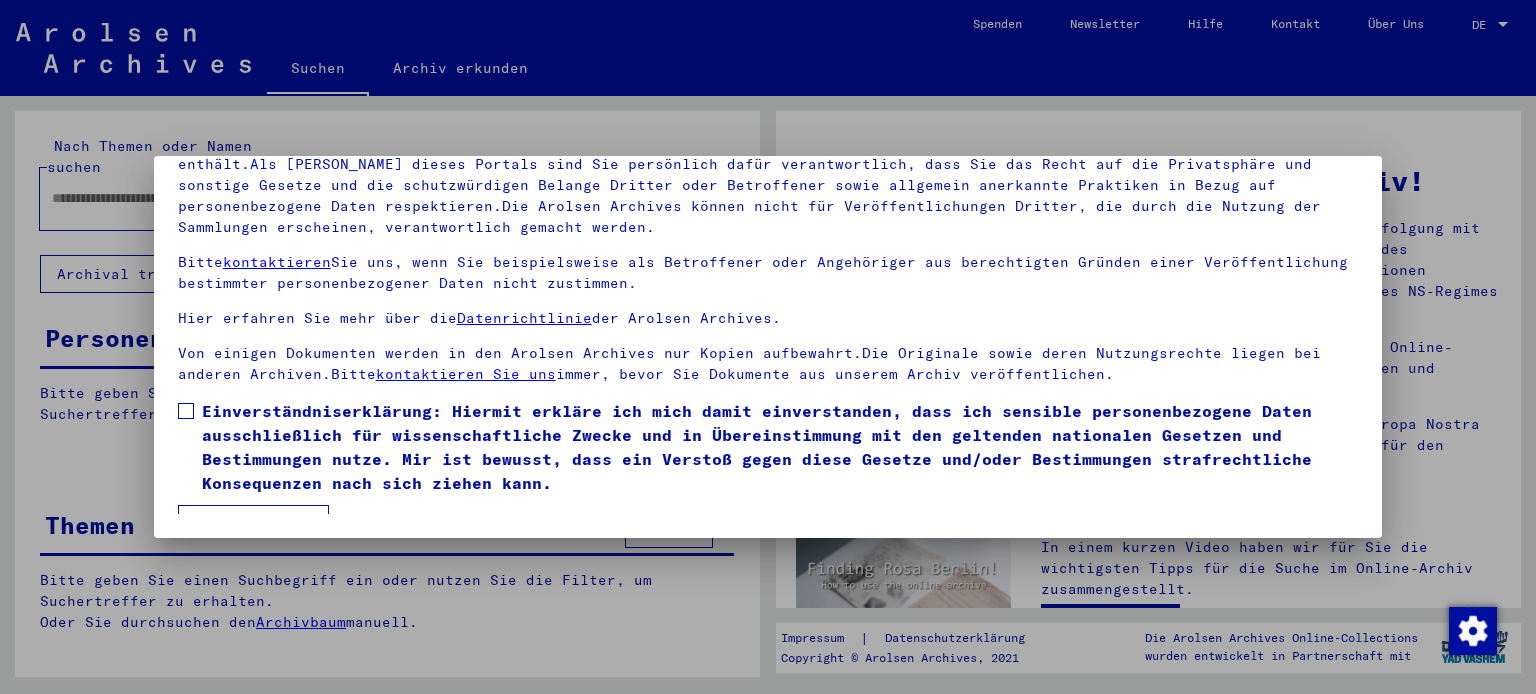 click at bounding box center (186, 411) 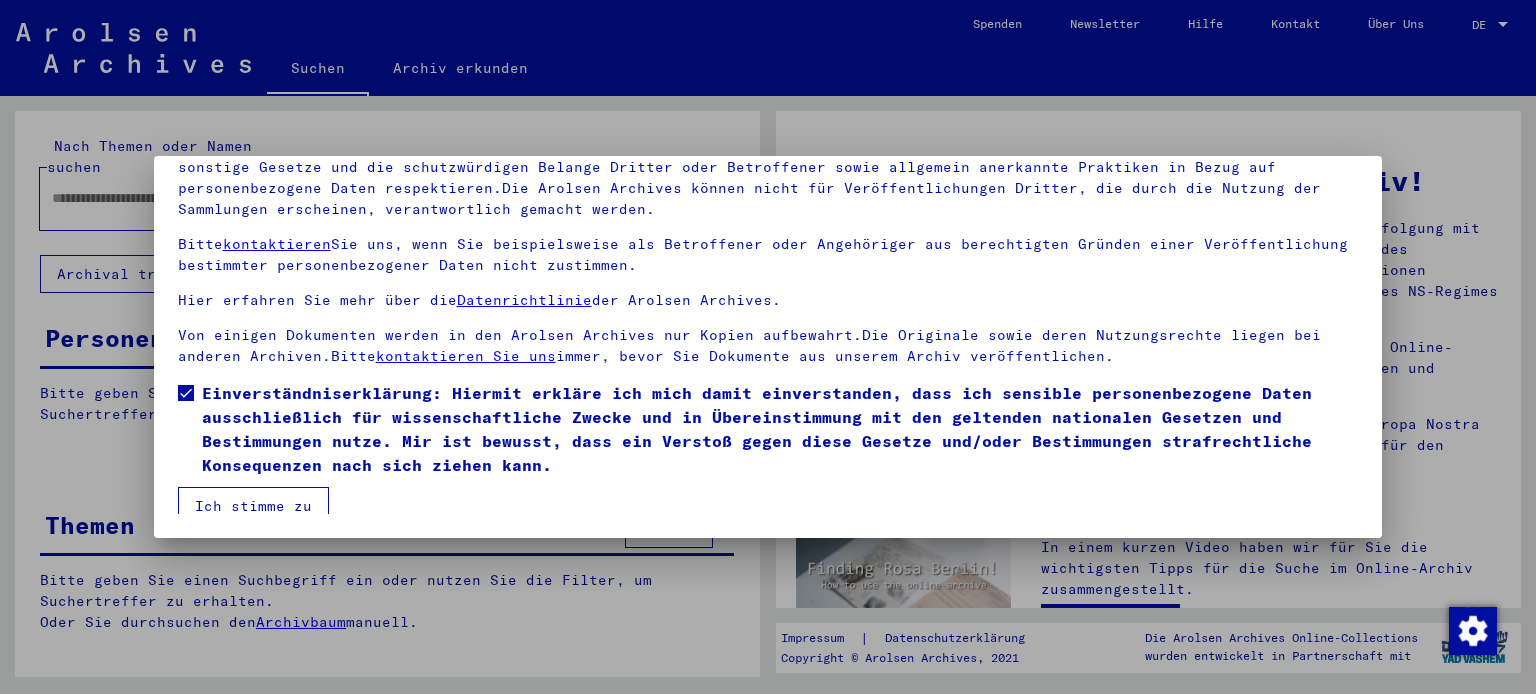 scroll, scrollTop: 29, scrollLeft: 0, axis: vertical 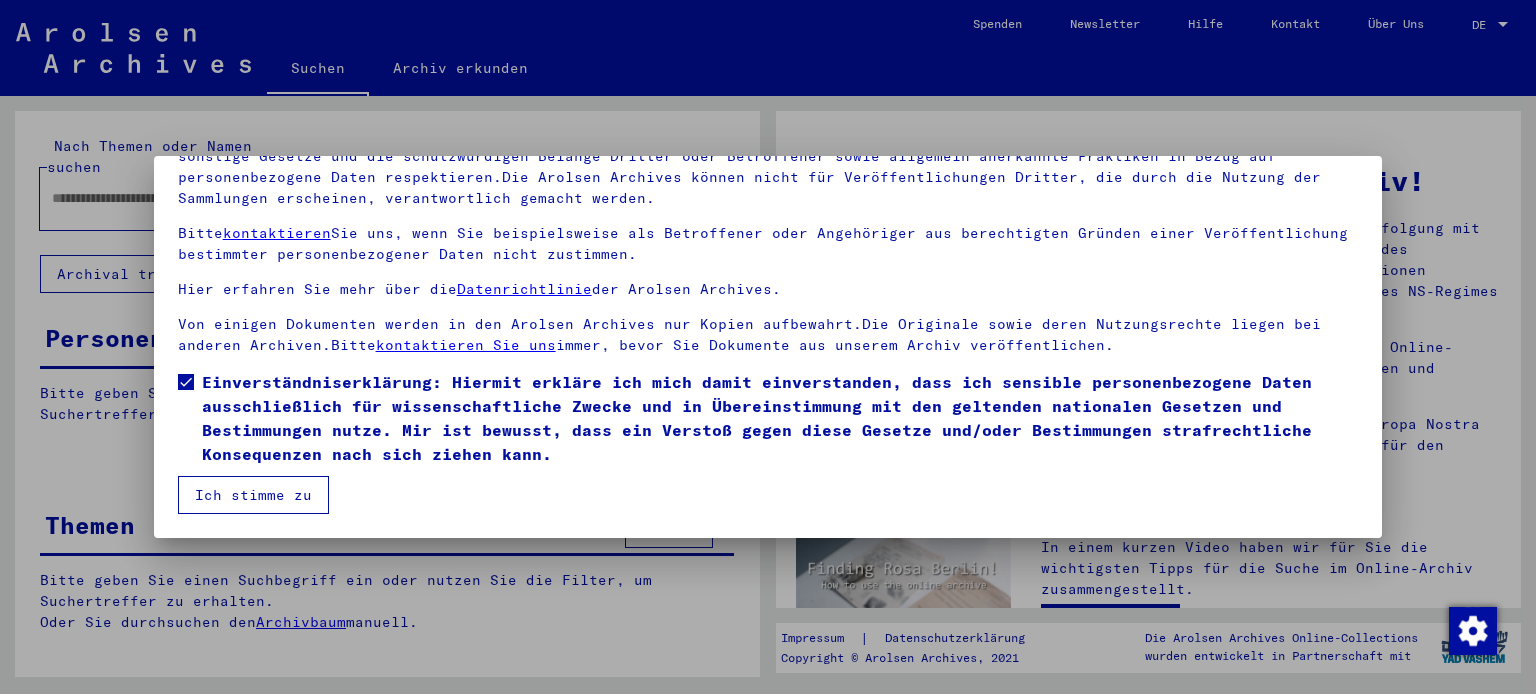 click on "Ich stimme zu" at bounding box center (253, 495) 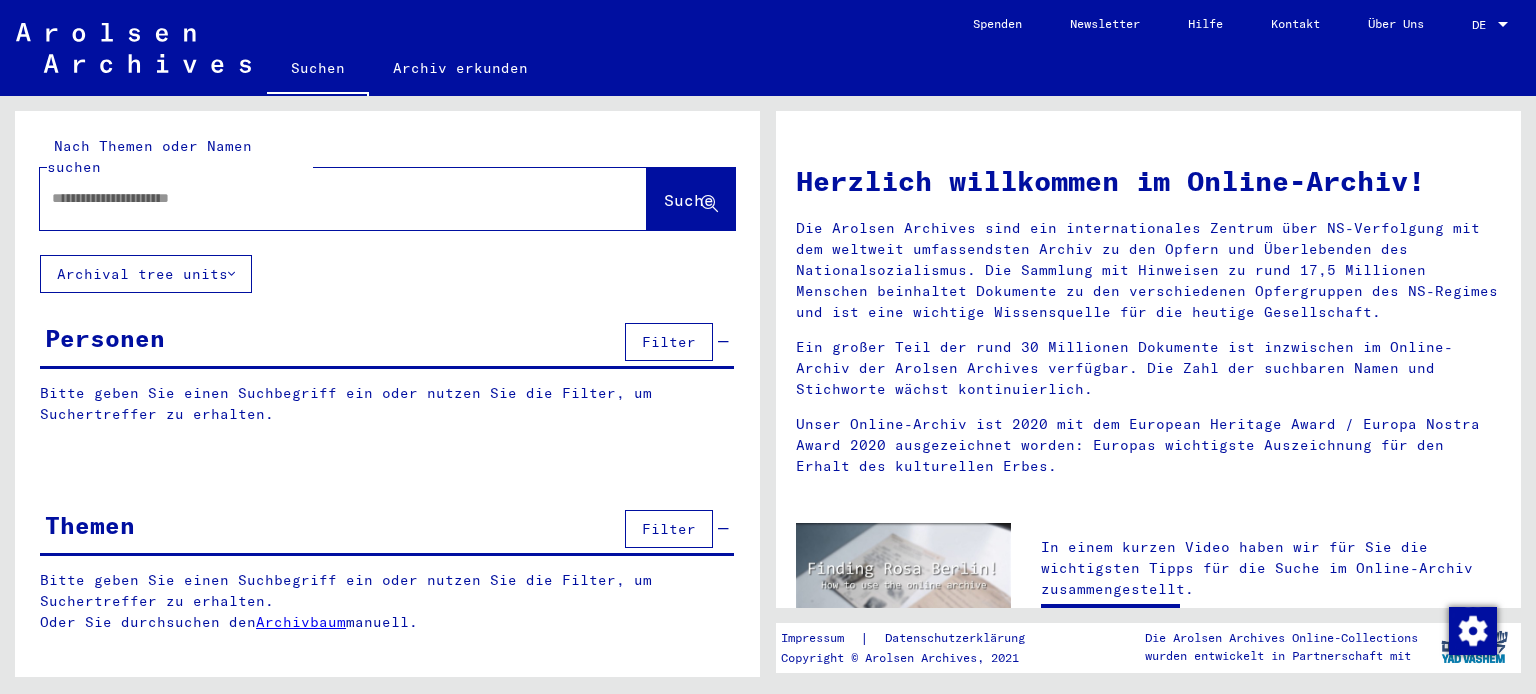 click on "Bitte geben Sie einen Suchbegriff ein oder nutzen Sie die Filter, um Suchertreffer zu erhalten." at bounding box center (387, 404) 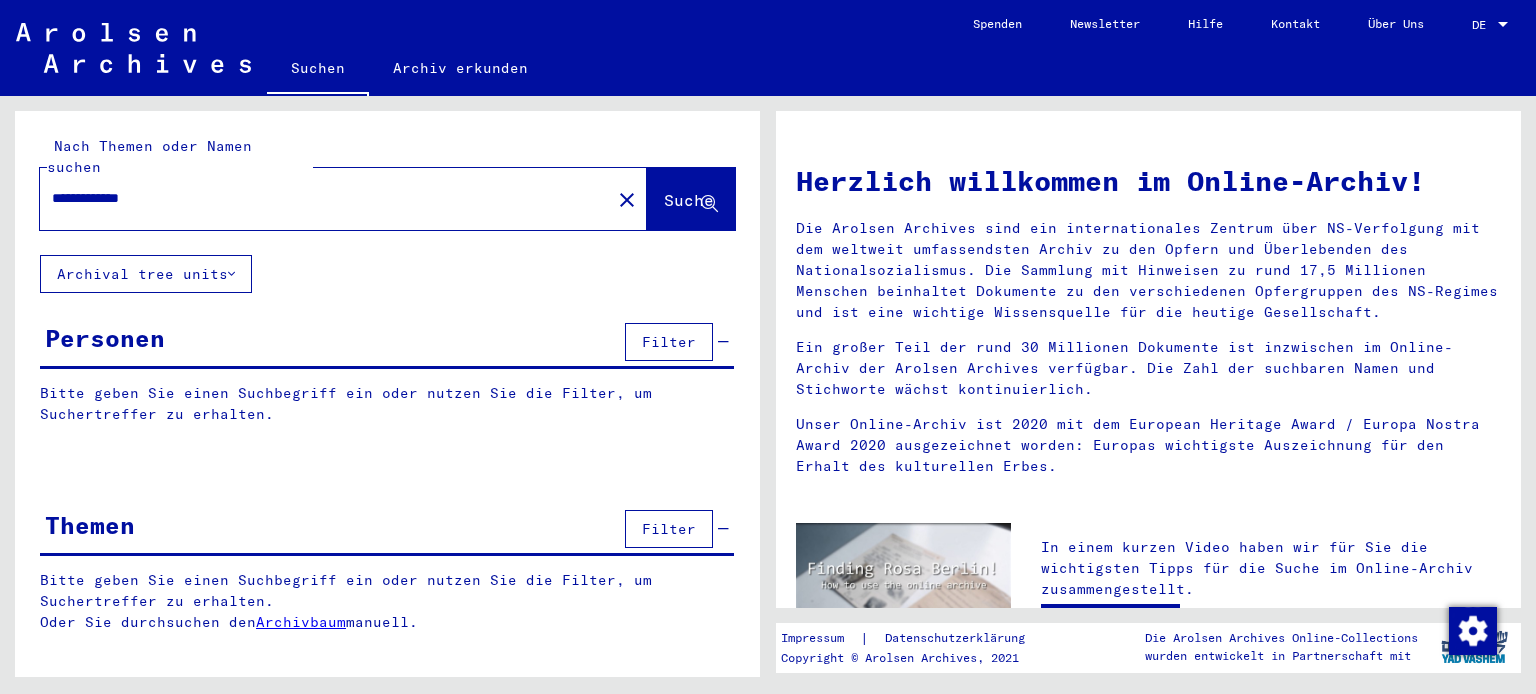 type on "**********" 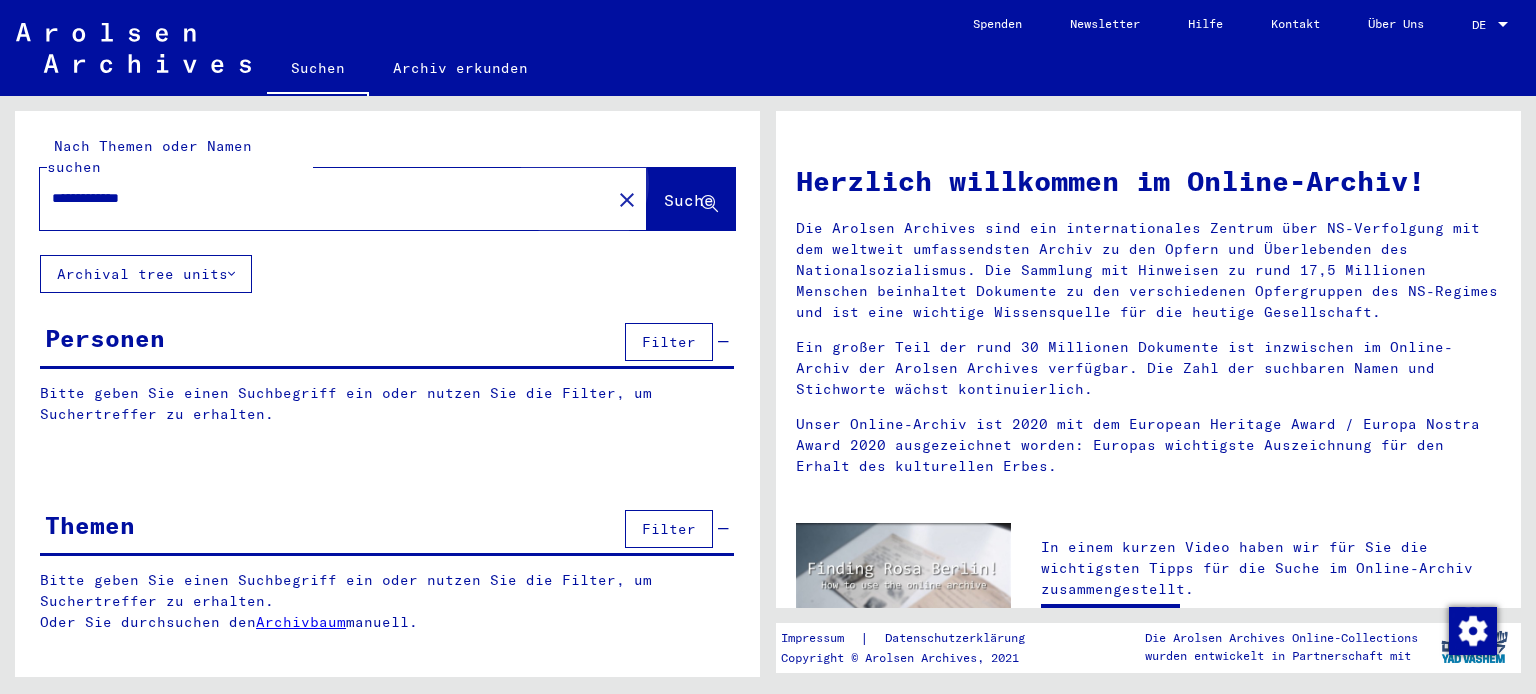 click on "Suche" 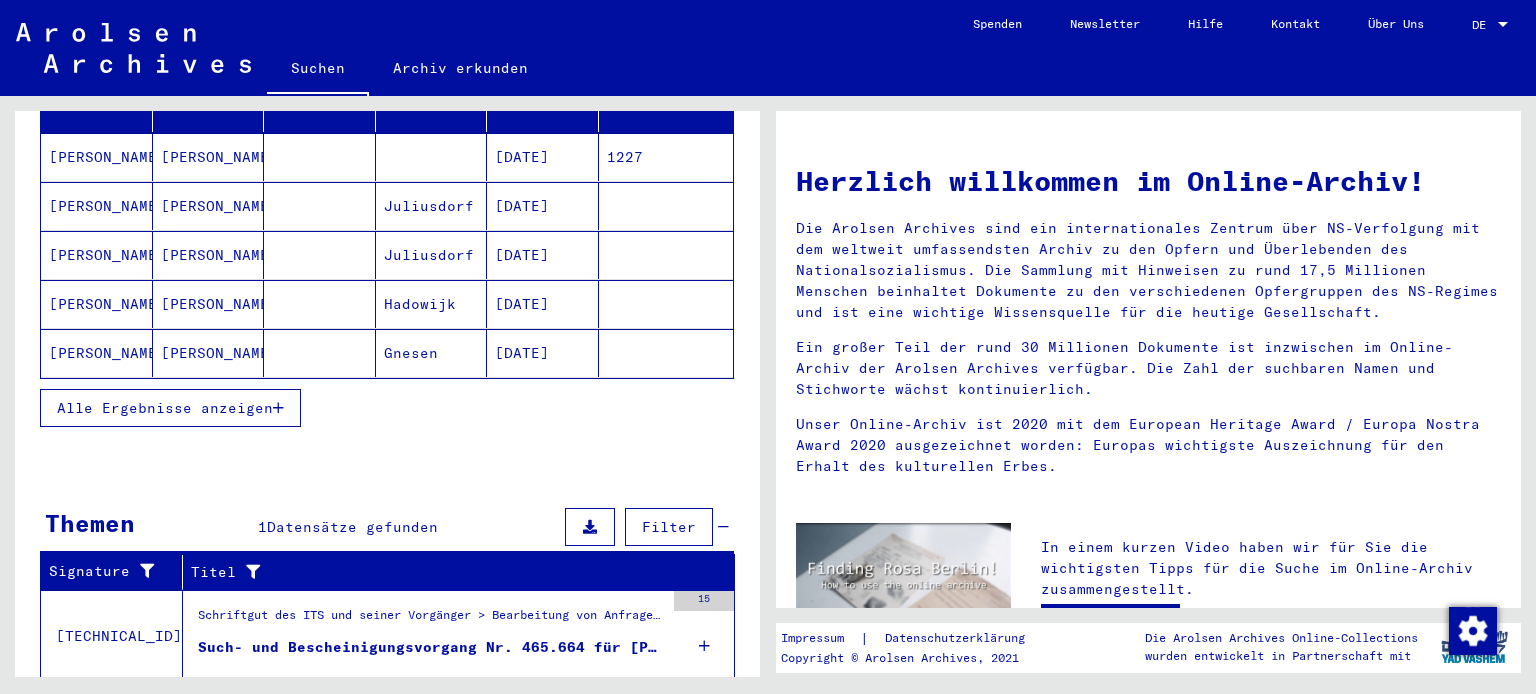 scroll, scrollTop: 331, scrollLeft: 0, axis: vertical 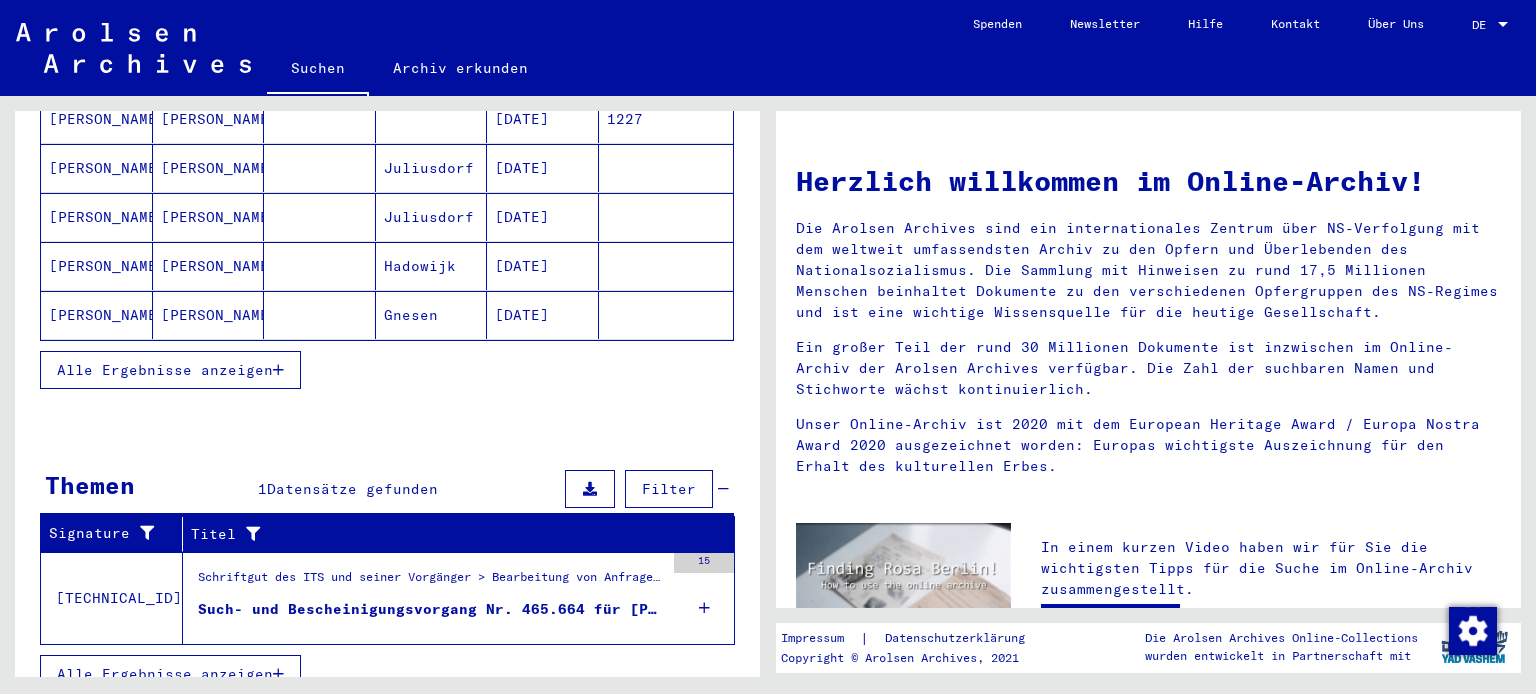 click on "Alle Ergebnisse anzeigen" at bounding box center [165, 370] 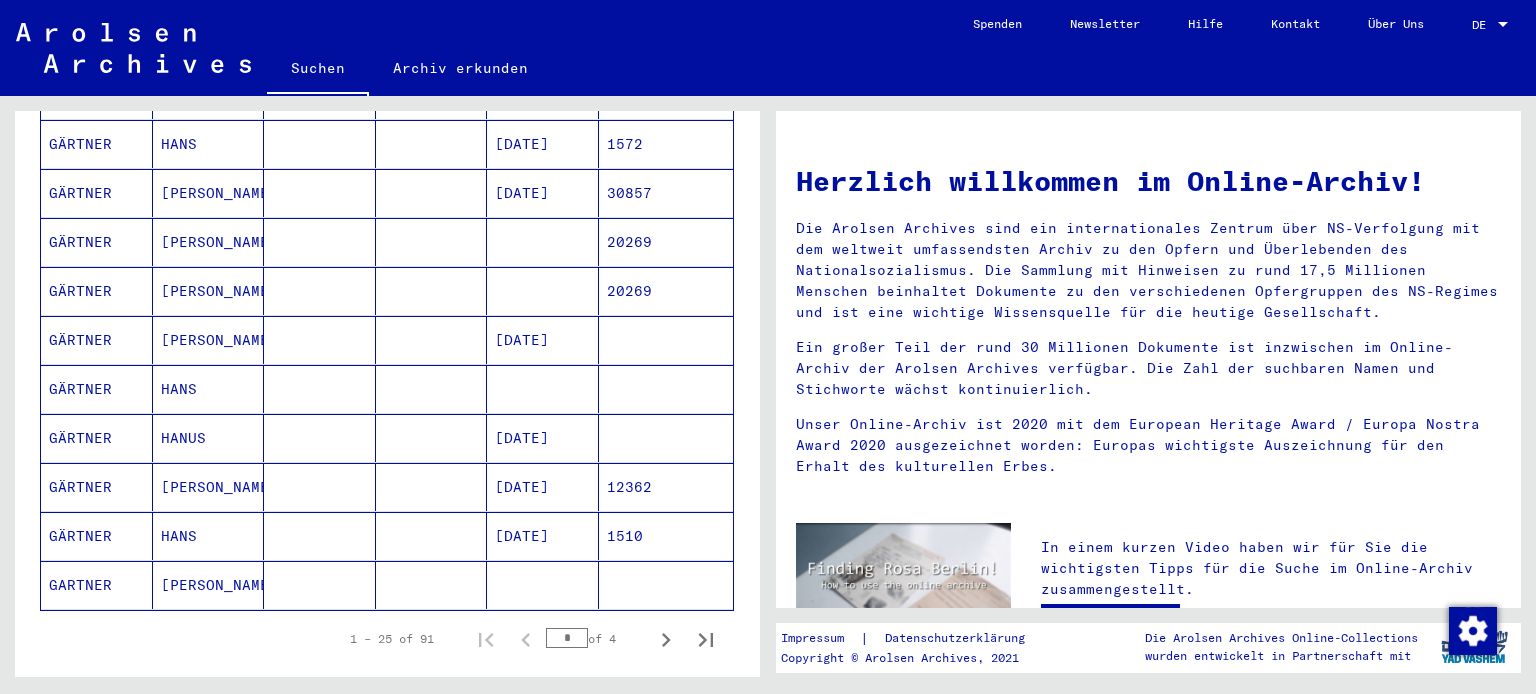 scroll, scrollTop: 1104, scrollLeft: 0, axis: vertical 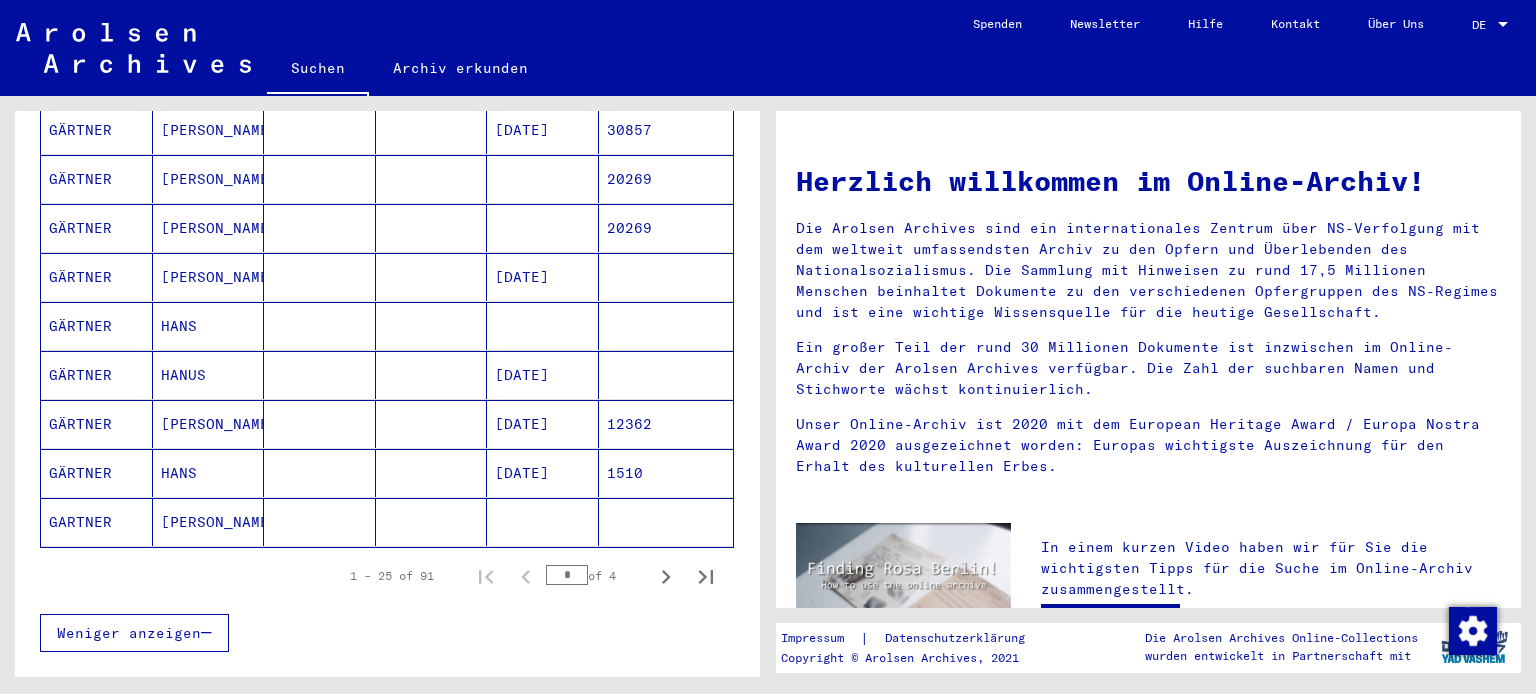click on "GÄRTNER" at bounding box center (97, 424) 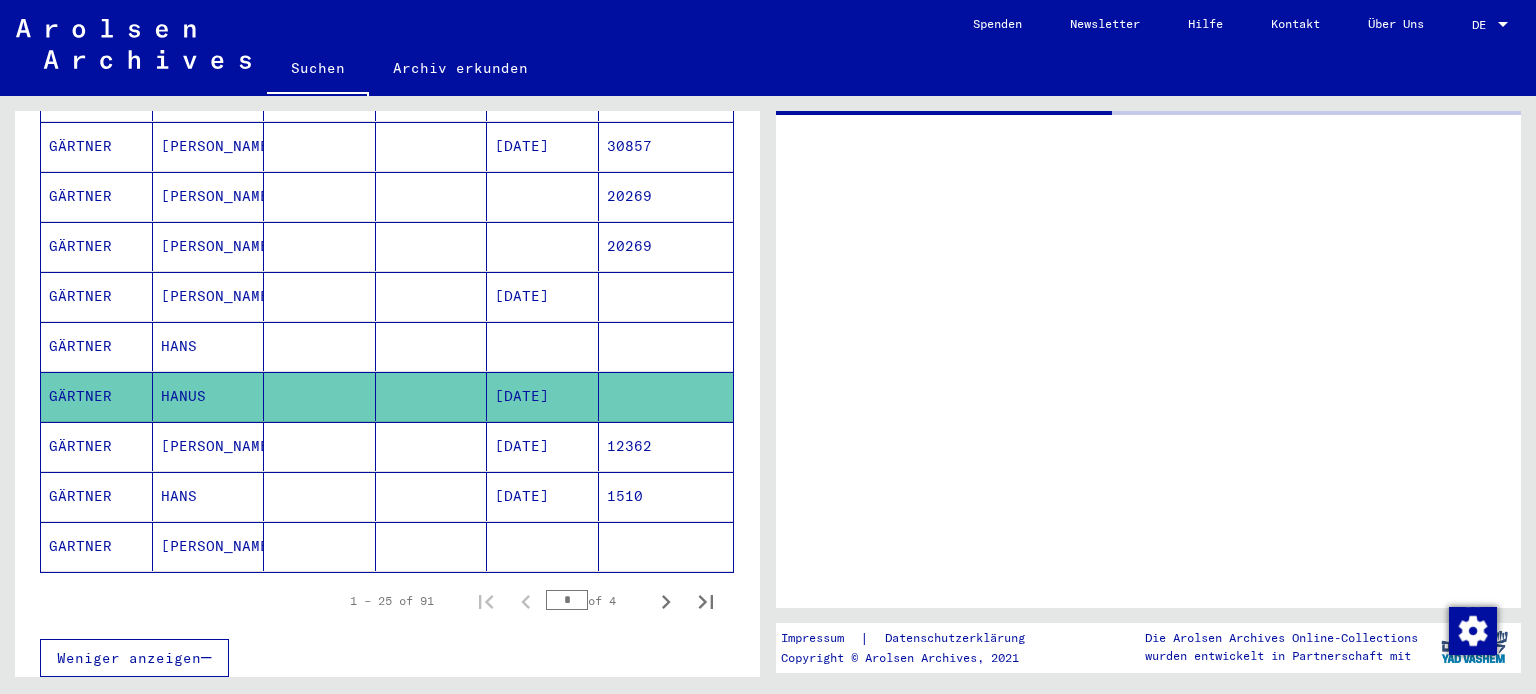 scroll, scrollTop: 1117, scrollLeft: 0, axis: vertical 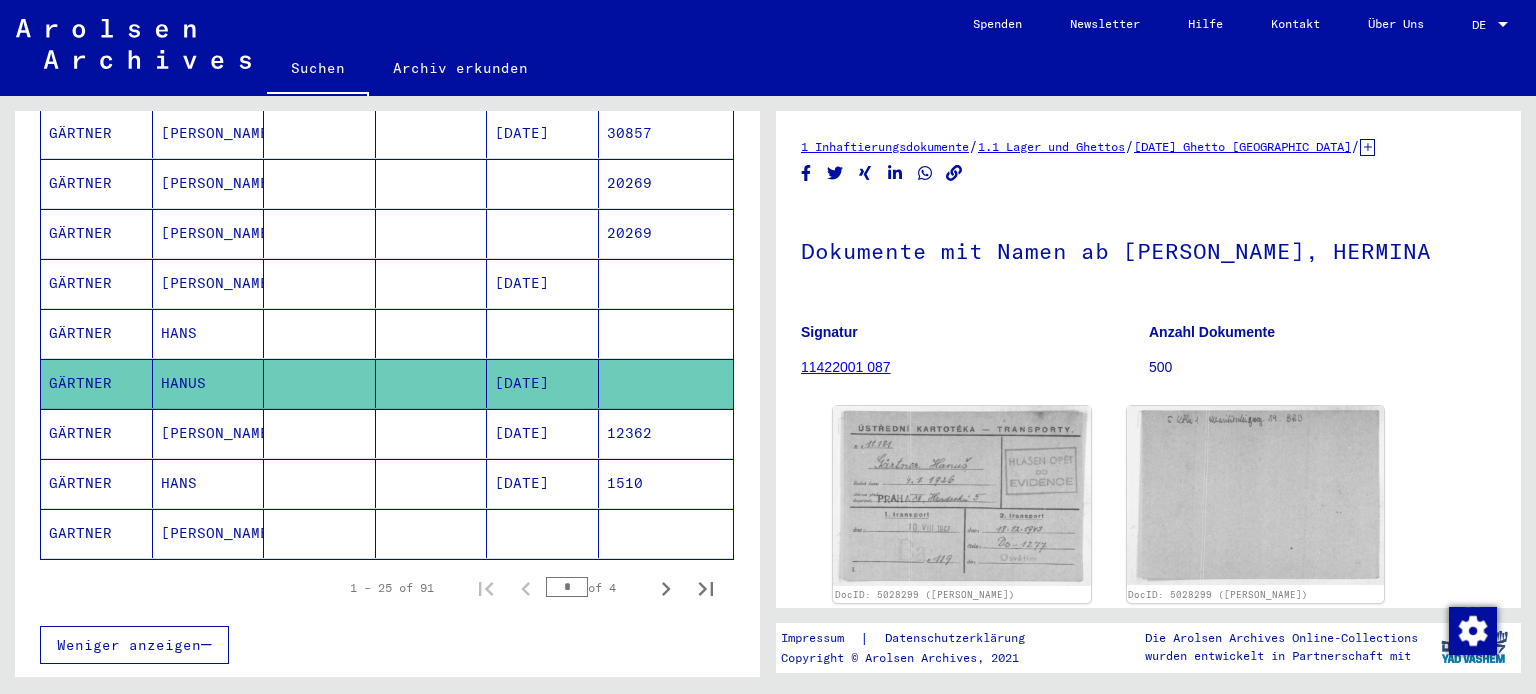 click on "HANS" at bounding box center (209, 383) 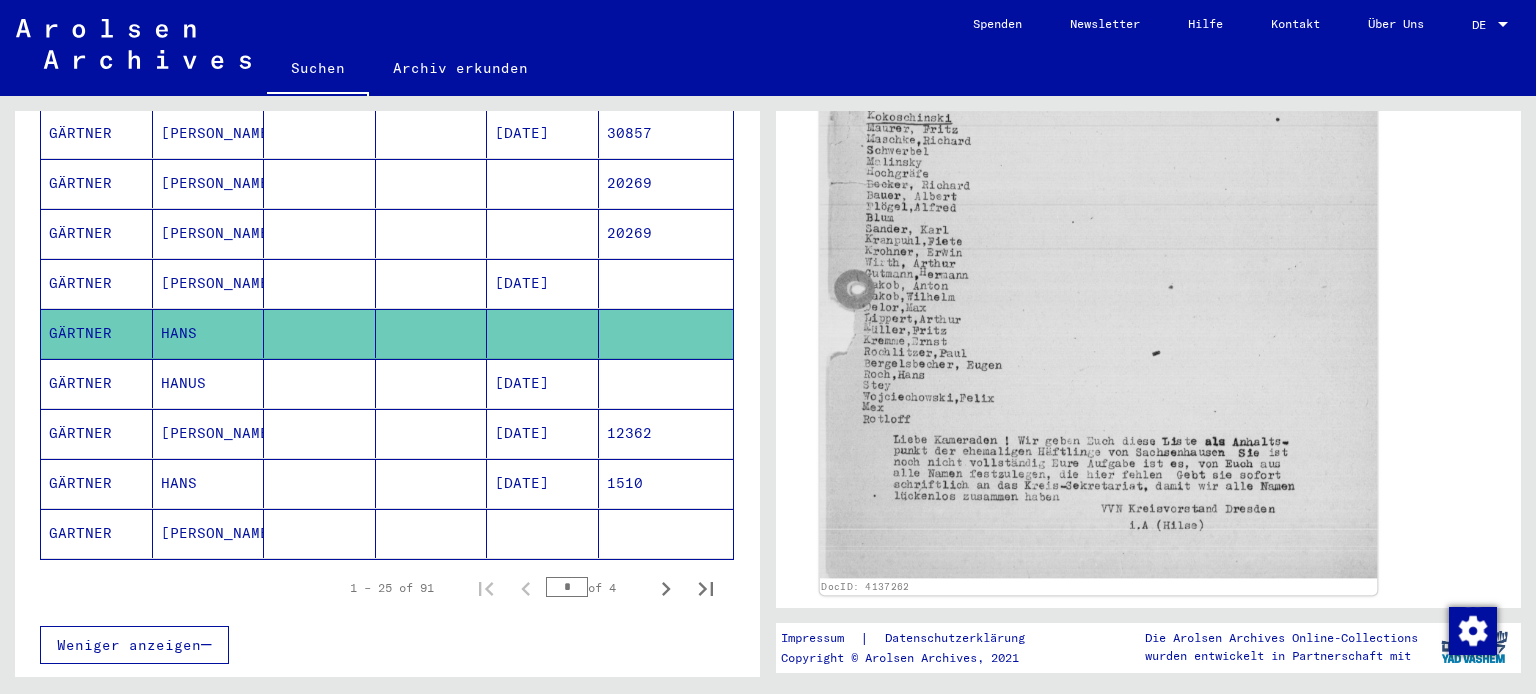 scroll, scrollTop: 773, scrollLeft: 0, axis: vertical 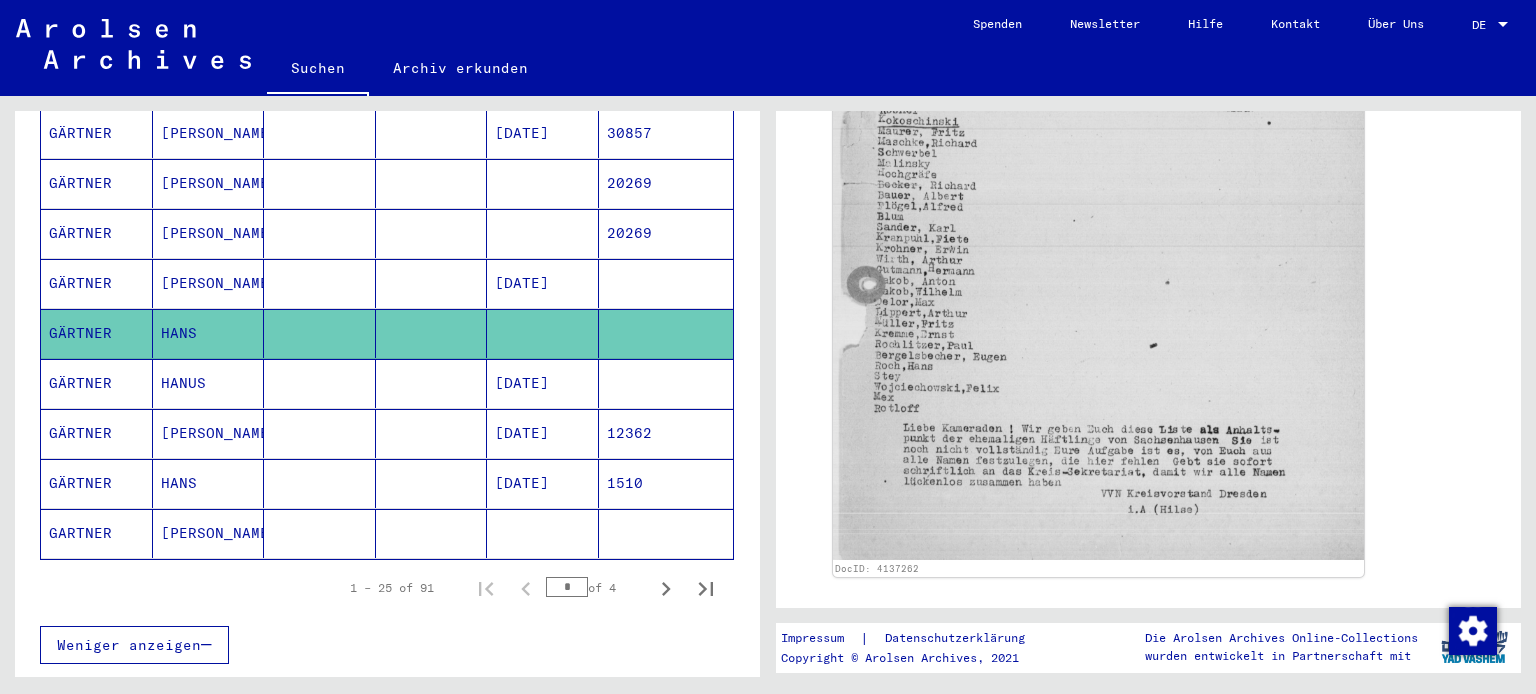 click on "HANS" at bounding box center [209, 533] 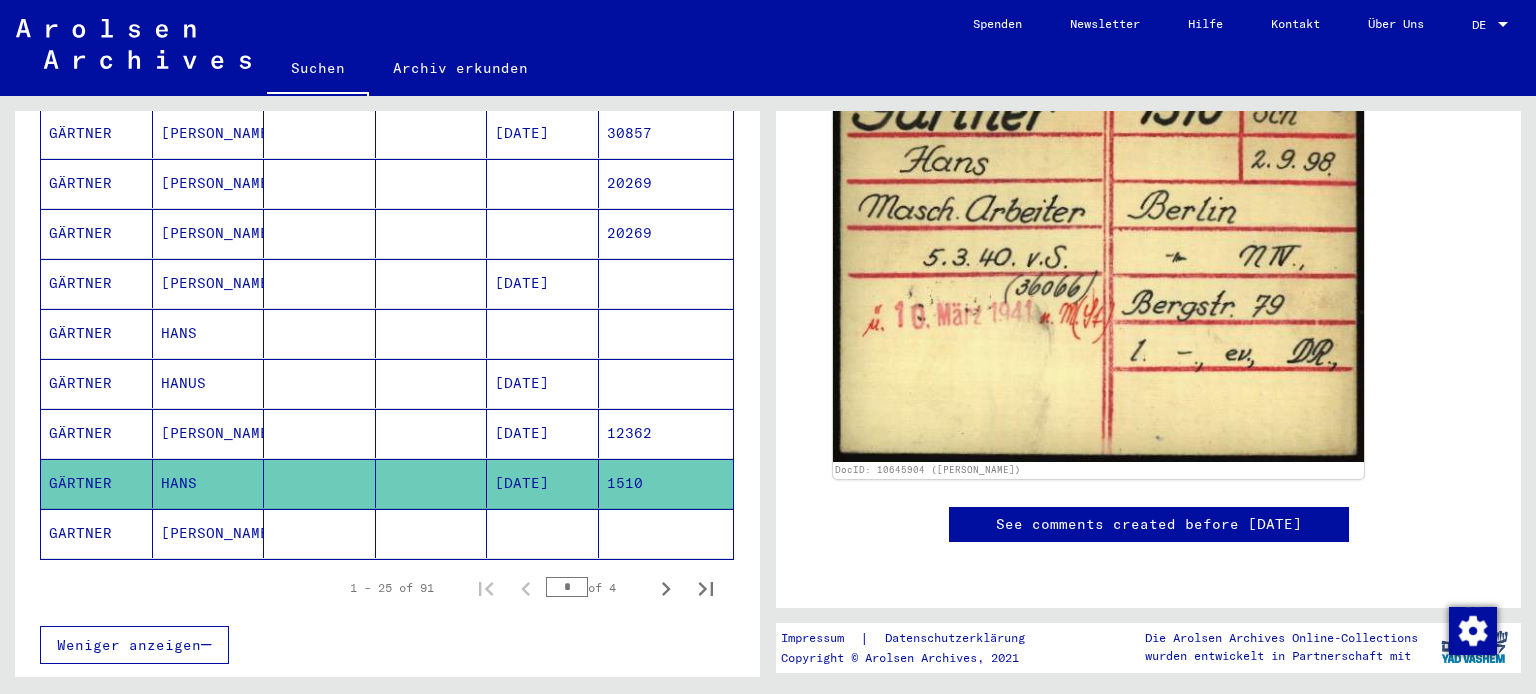scroll, scrollTop: 979, scrollLeft: 0, axis: vertical 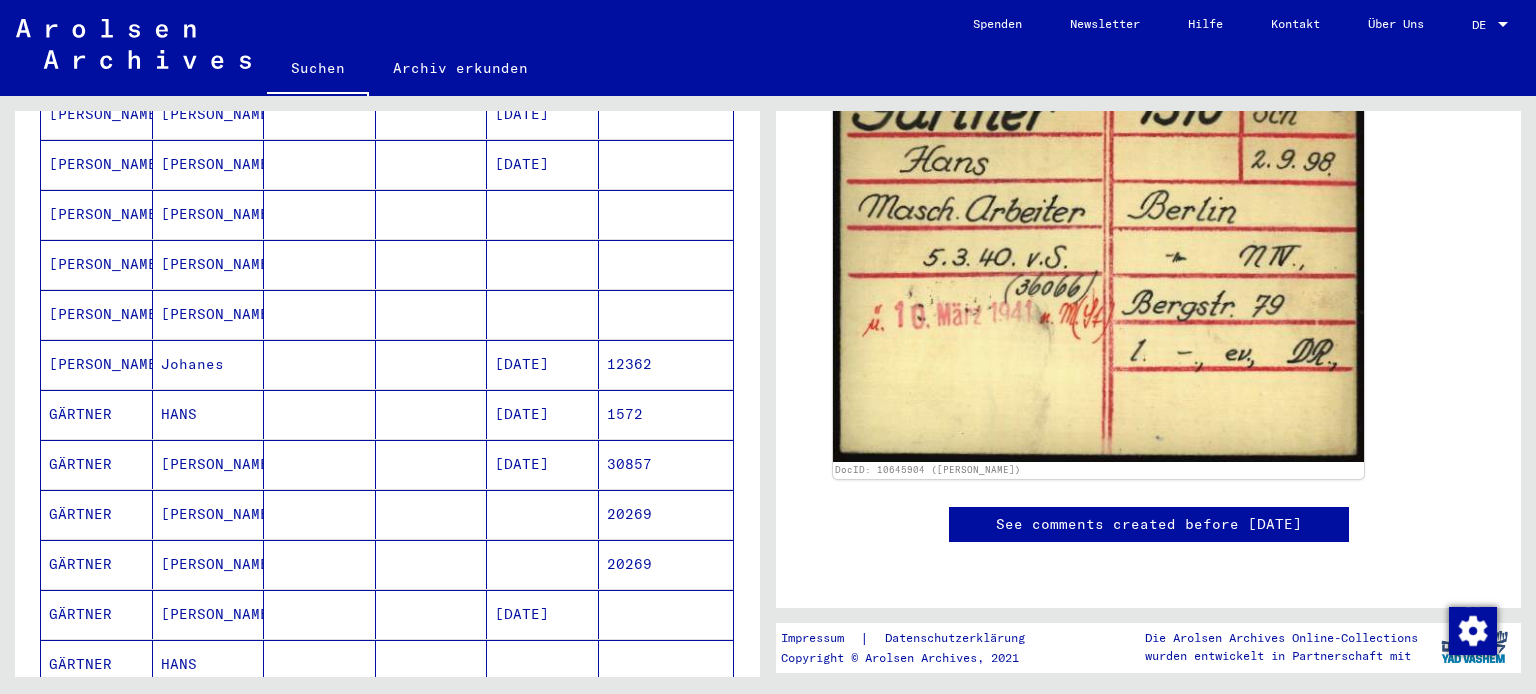 click on "HANS" at bounding box center [209, 464] 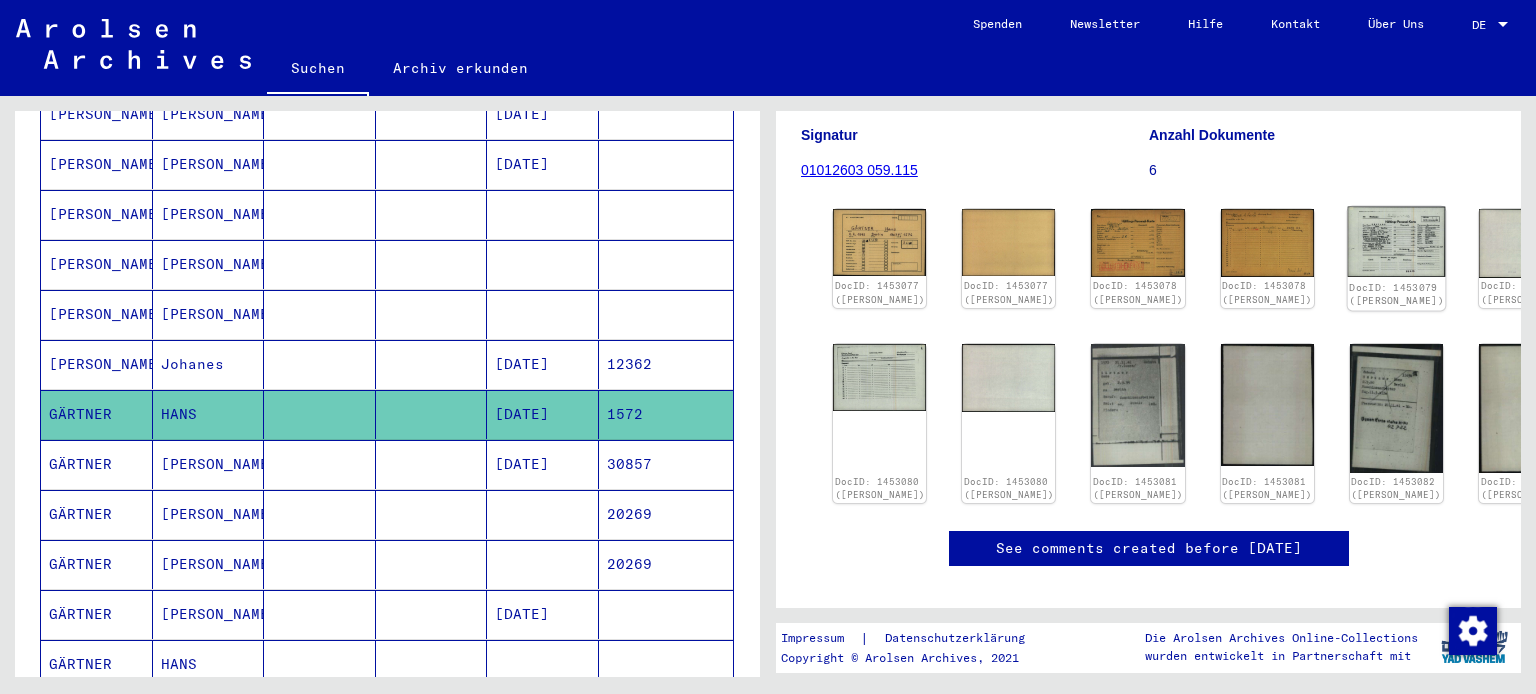scroll, scrollTop: 221, scrollLeft: 0, axis: vertical 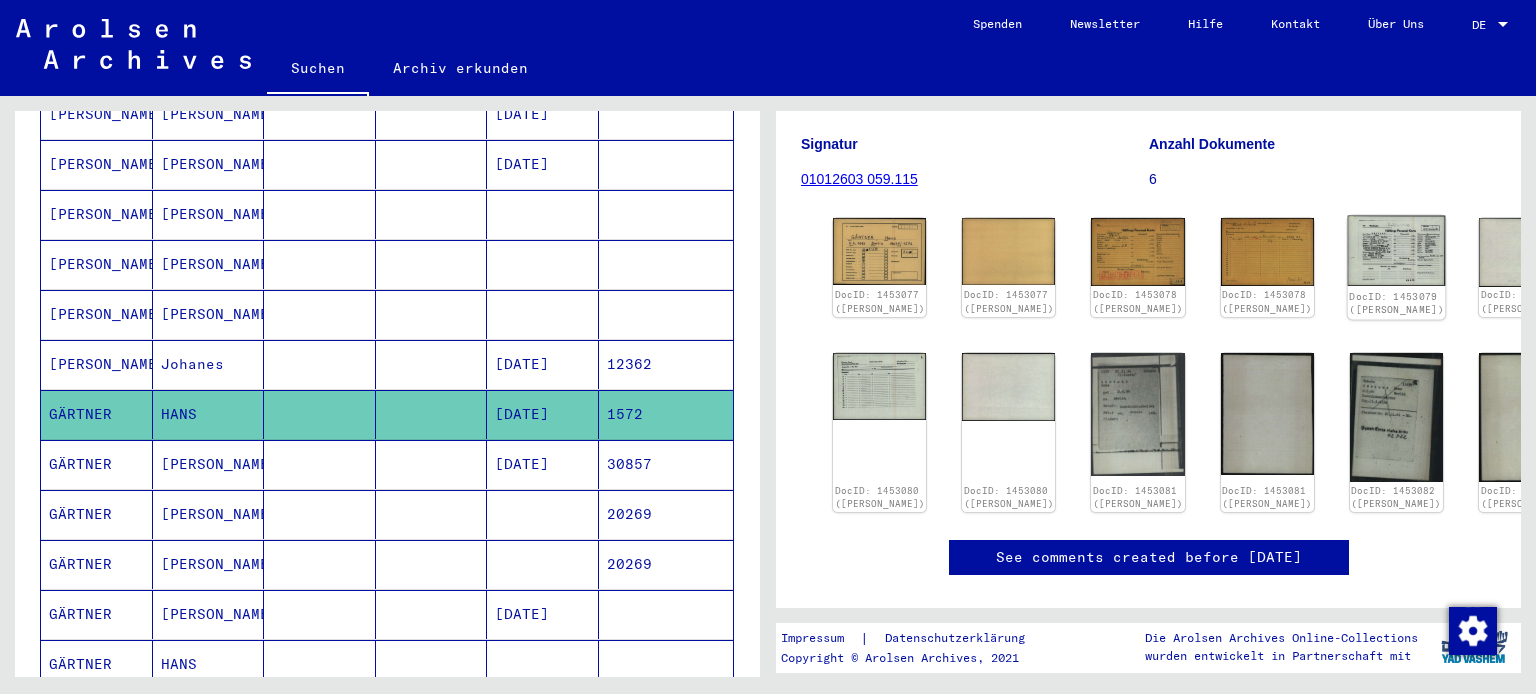 click 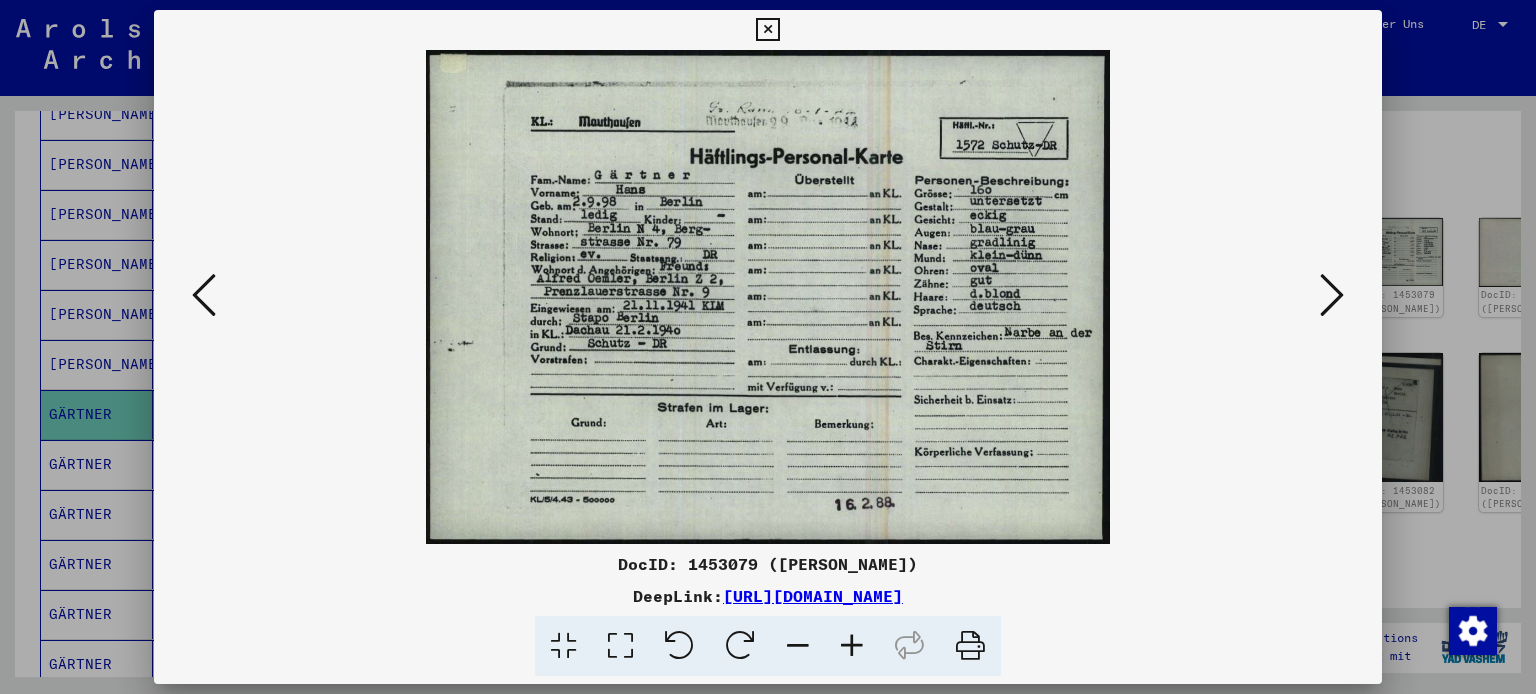 click at bounding box center [767, 30] 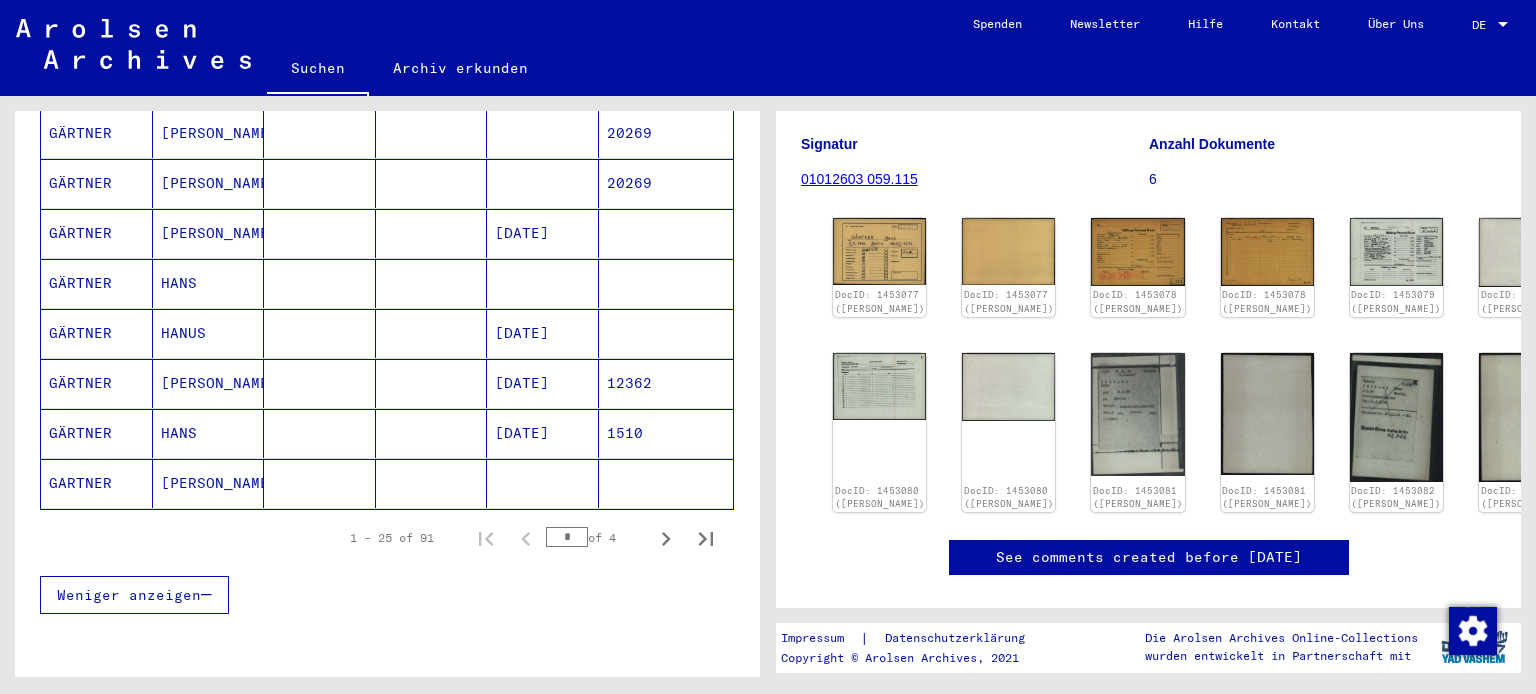 scroll, scrollTop: 1228, scrollLeft: 0, axis: vertical 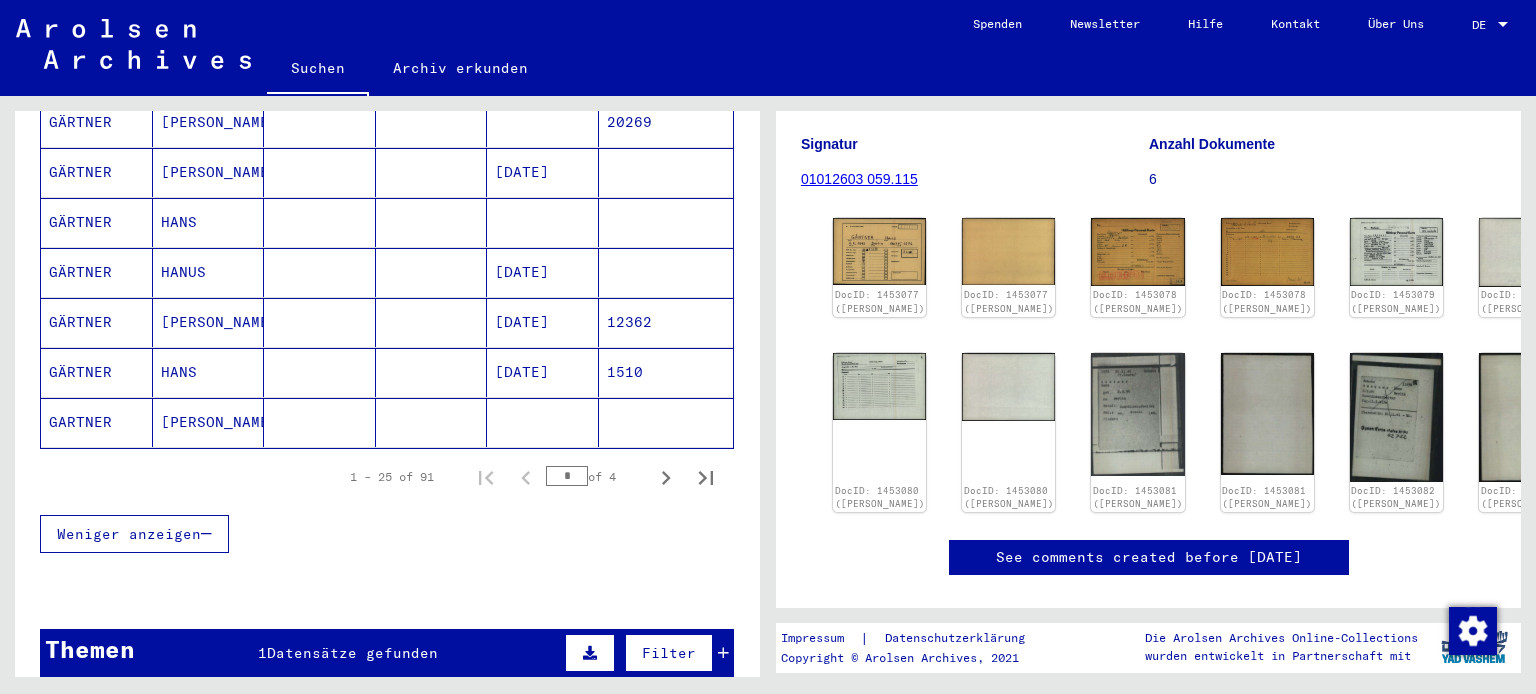 click on "HANS" at bounding box center [209, 422] 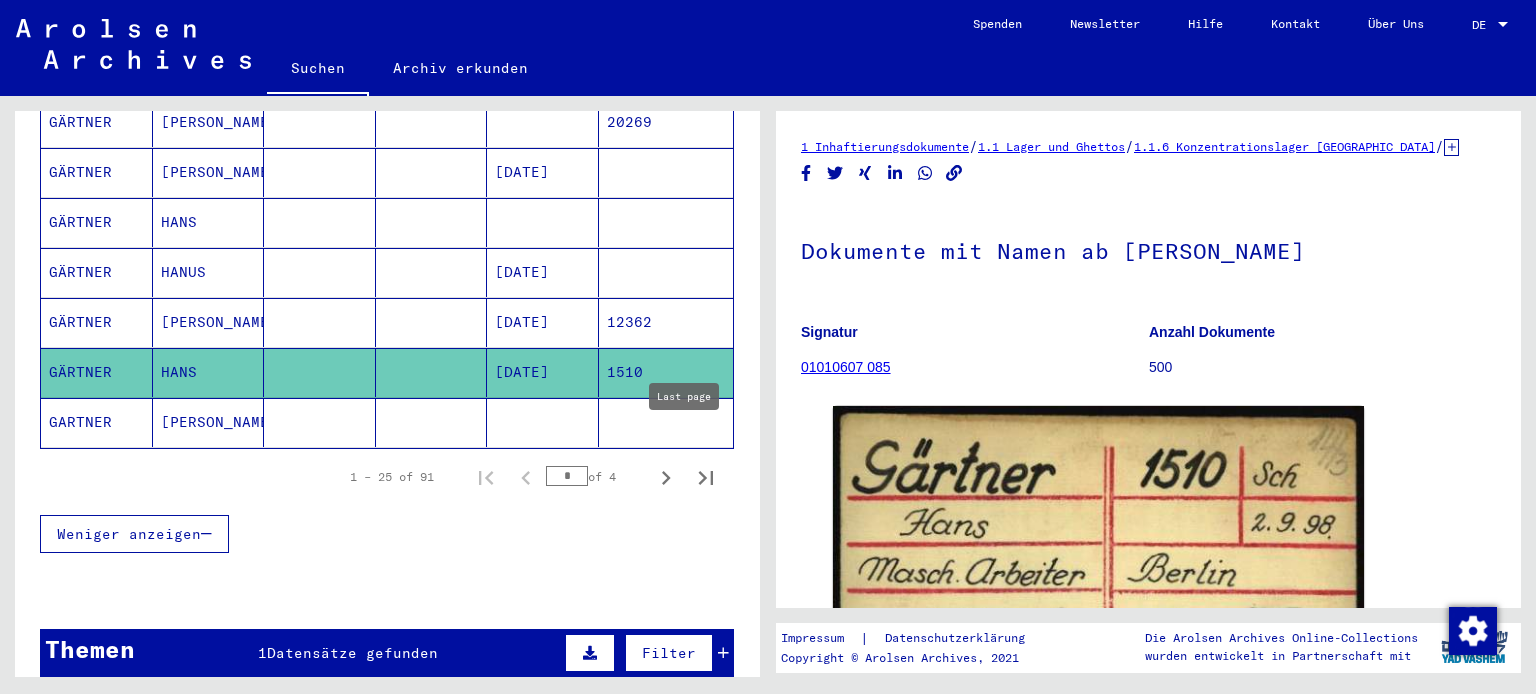 click 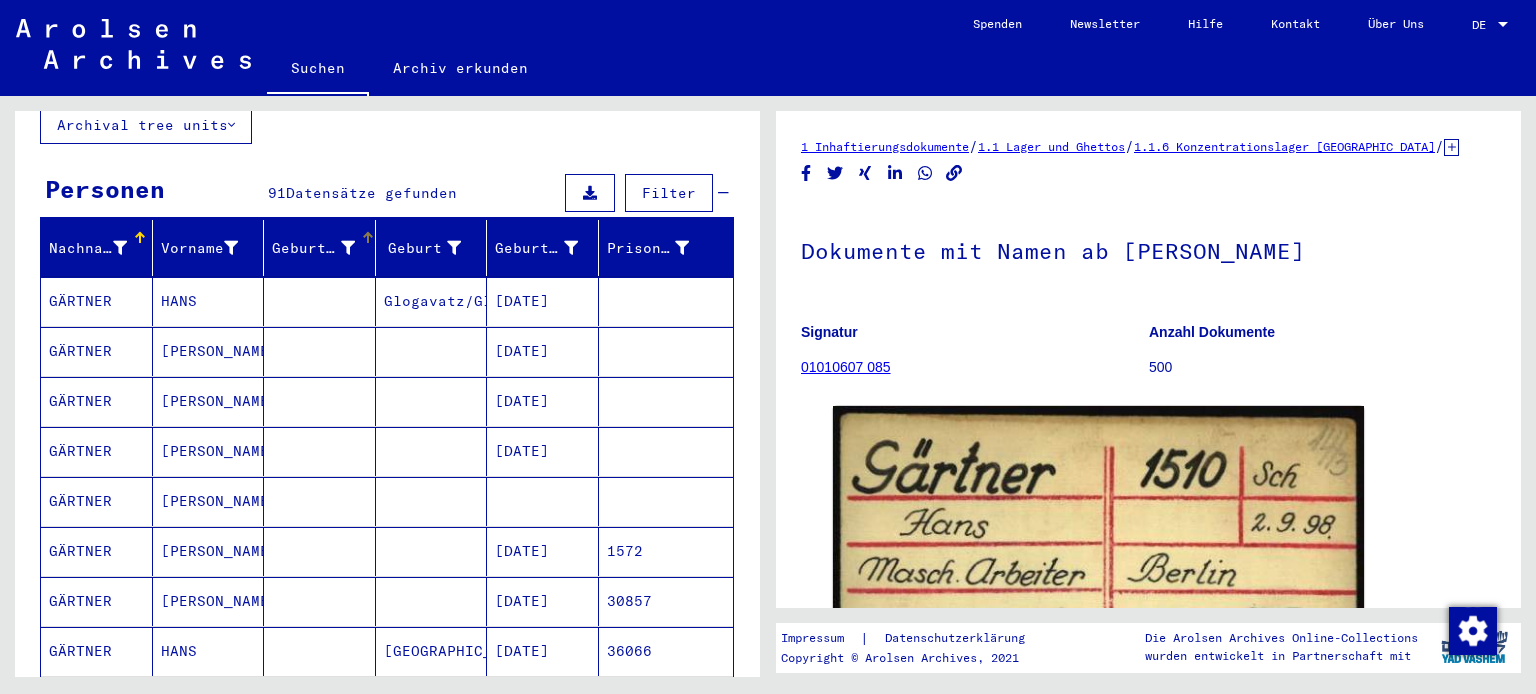 scroll, scrollTop: 221, scrollLeft: 0, axis: vertical 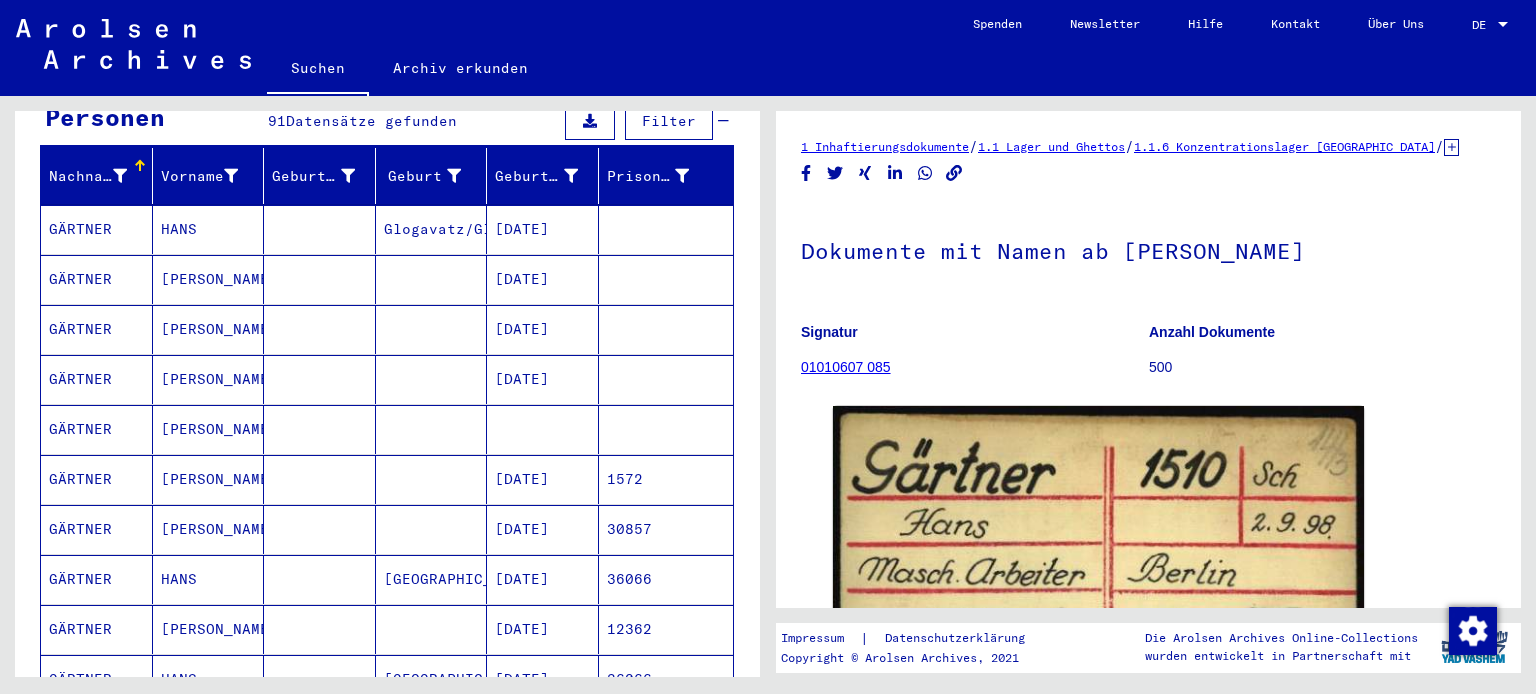 click on "HANS" at bounding box center [209, 279] 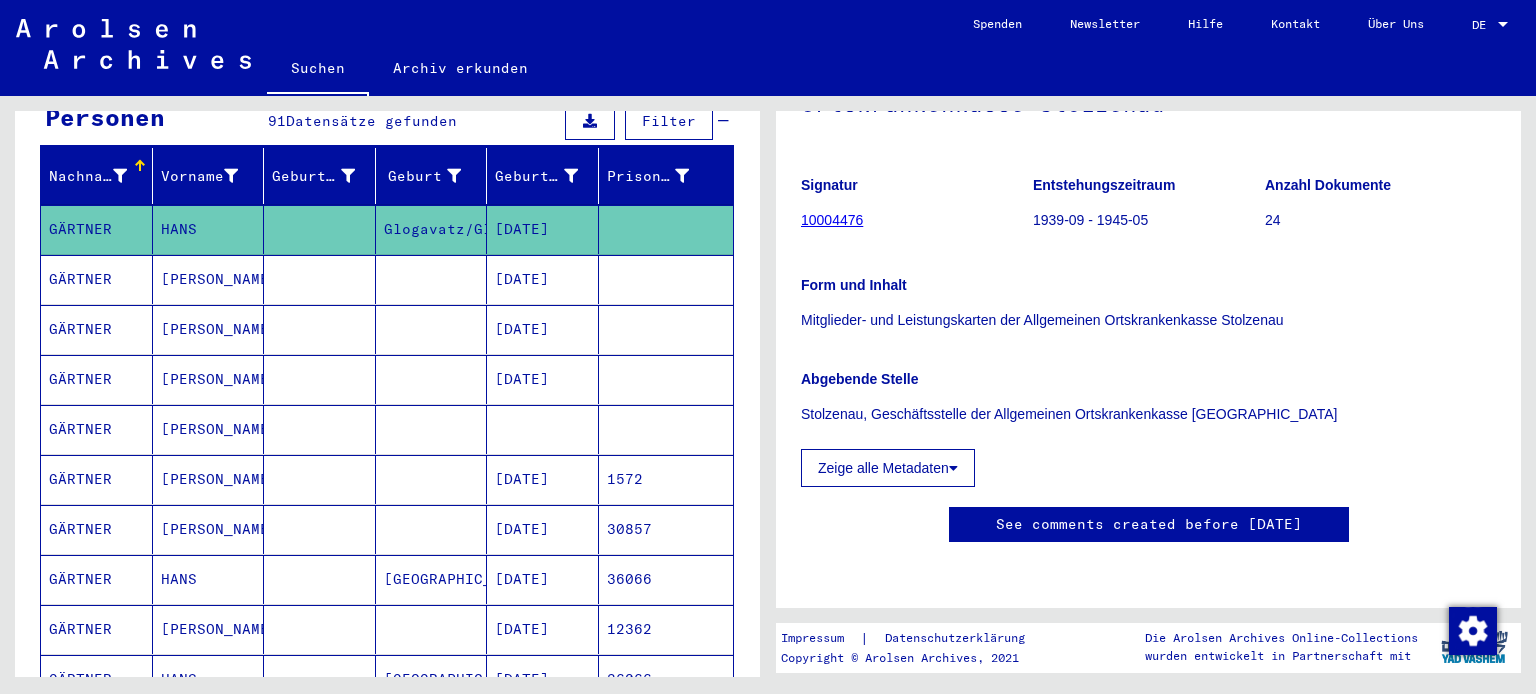 scroll, scrollTop: 214, scrollLeft: 0, axis: vertical 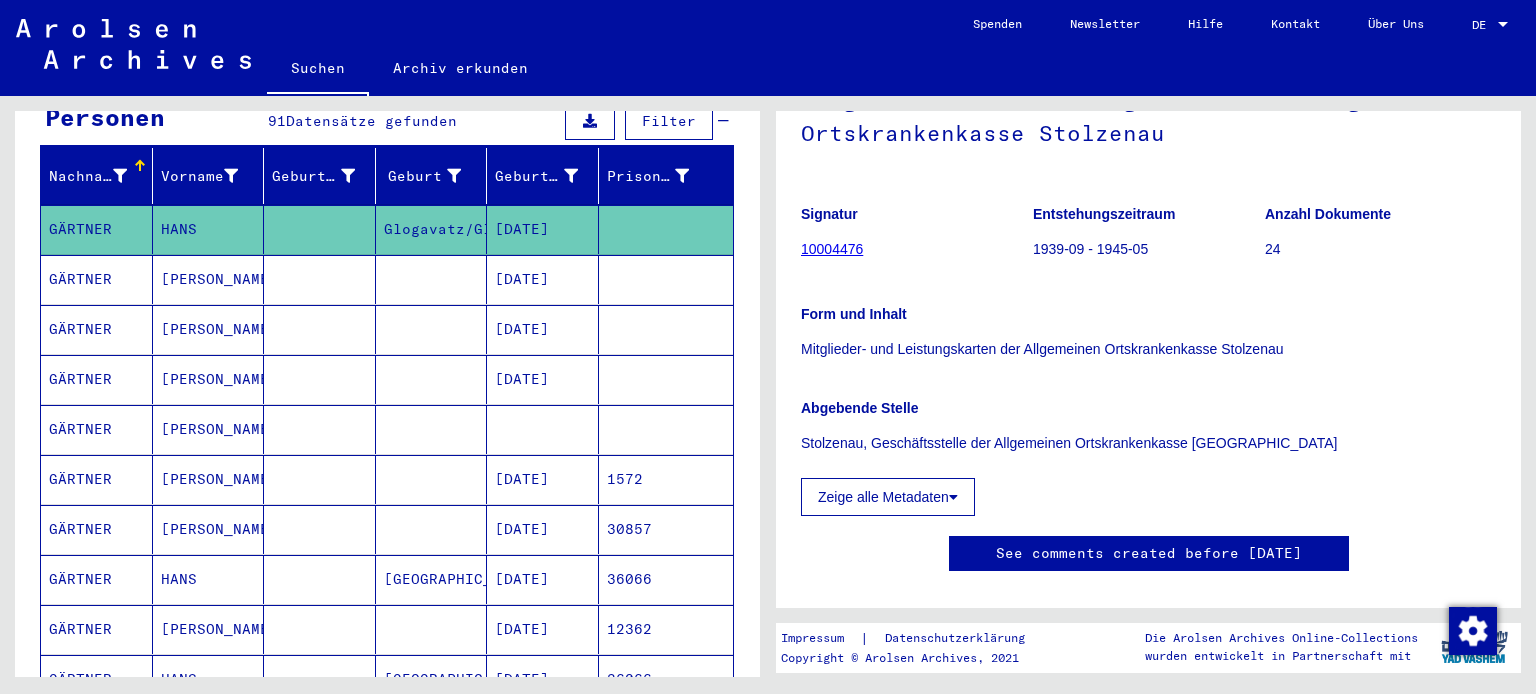 click on "[PERSON_NAME]" at bounding box center (209, 529) 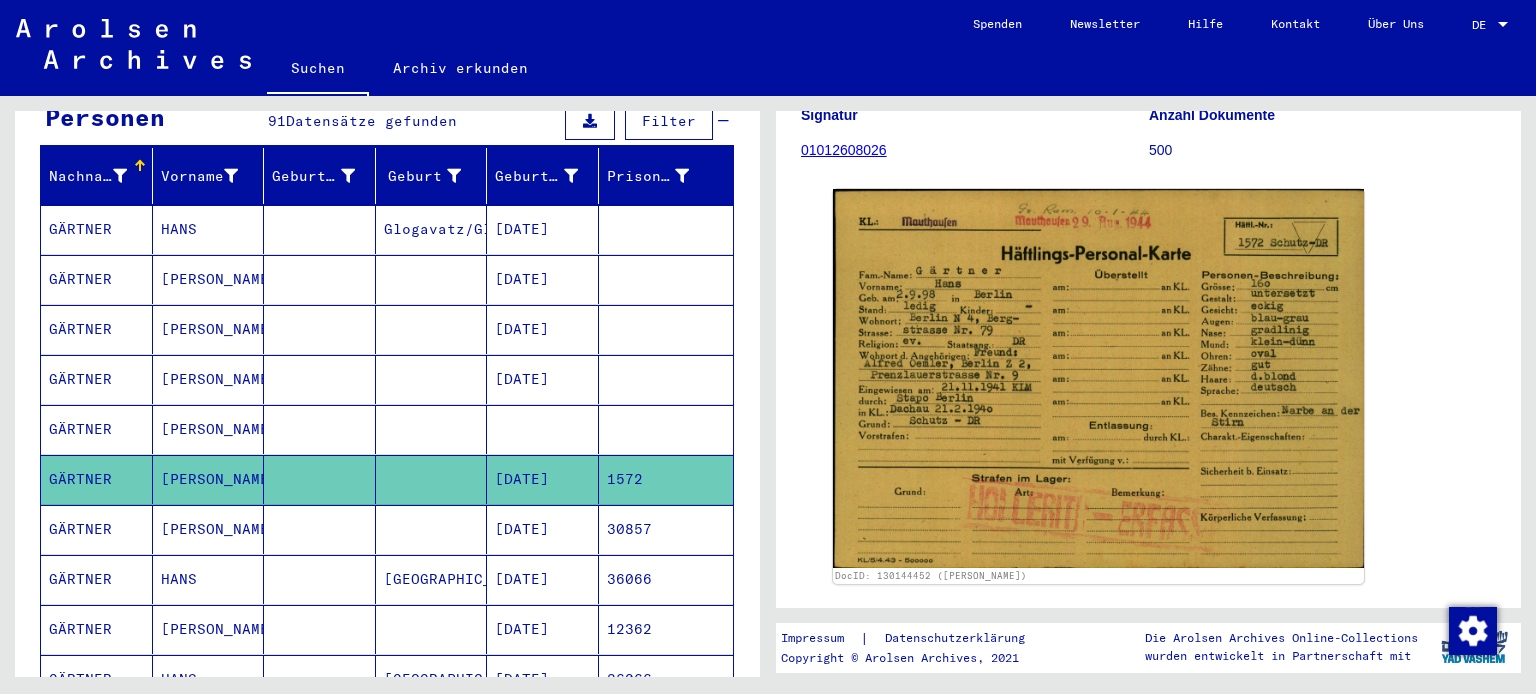 scroll, scrollTop: 221, scrollLeft: 0, axis: vertical 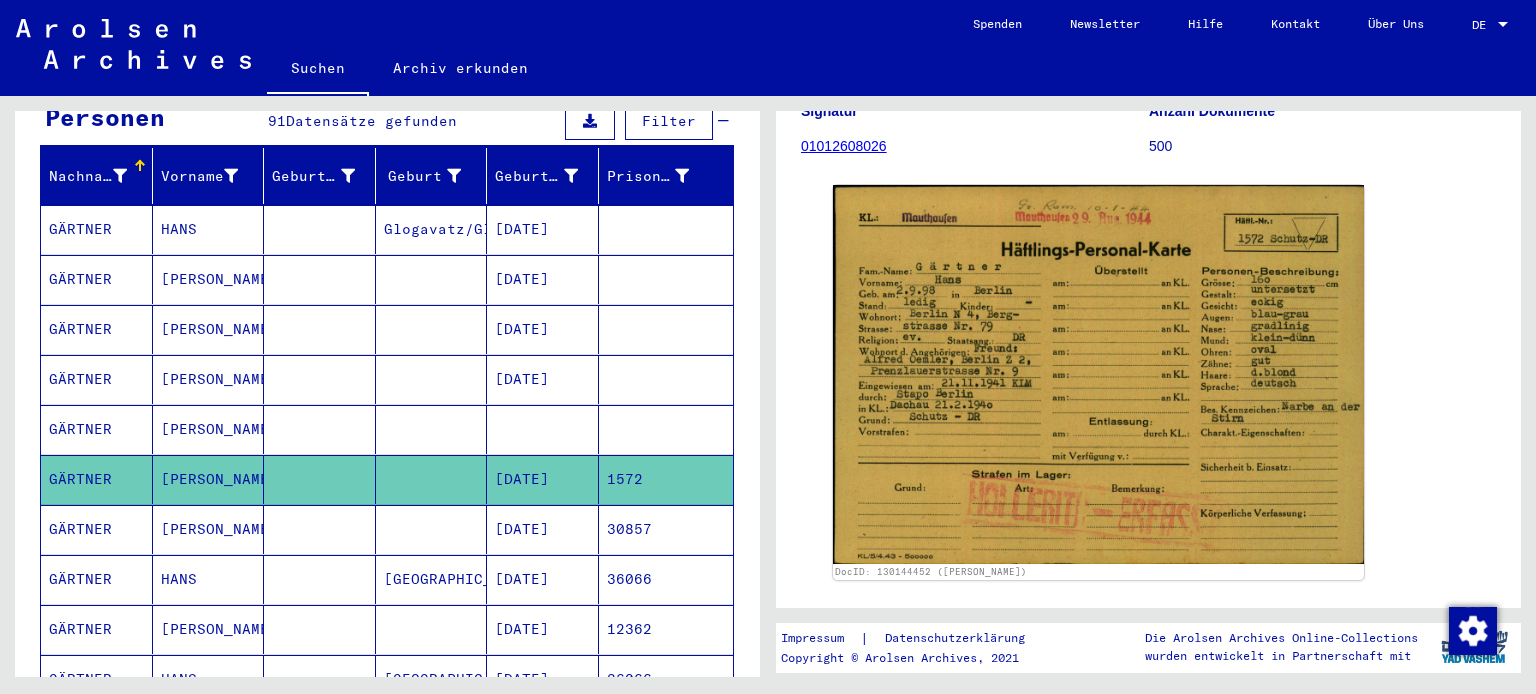 click on "HANS" at bounding box center [209, 629] 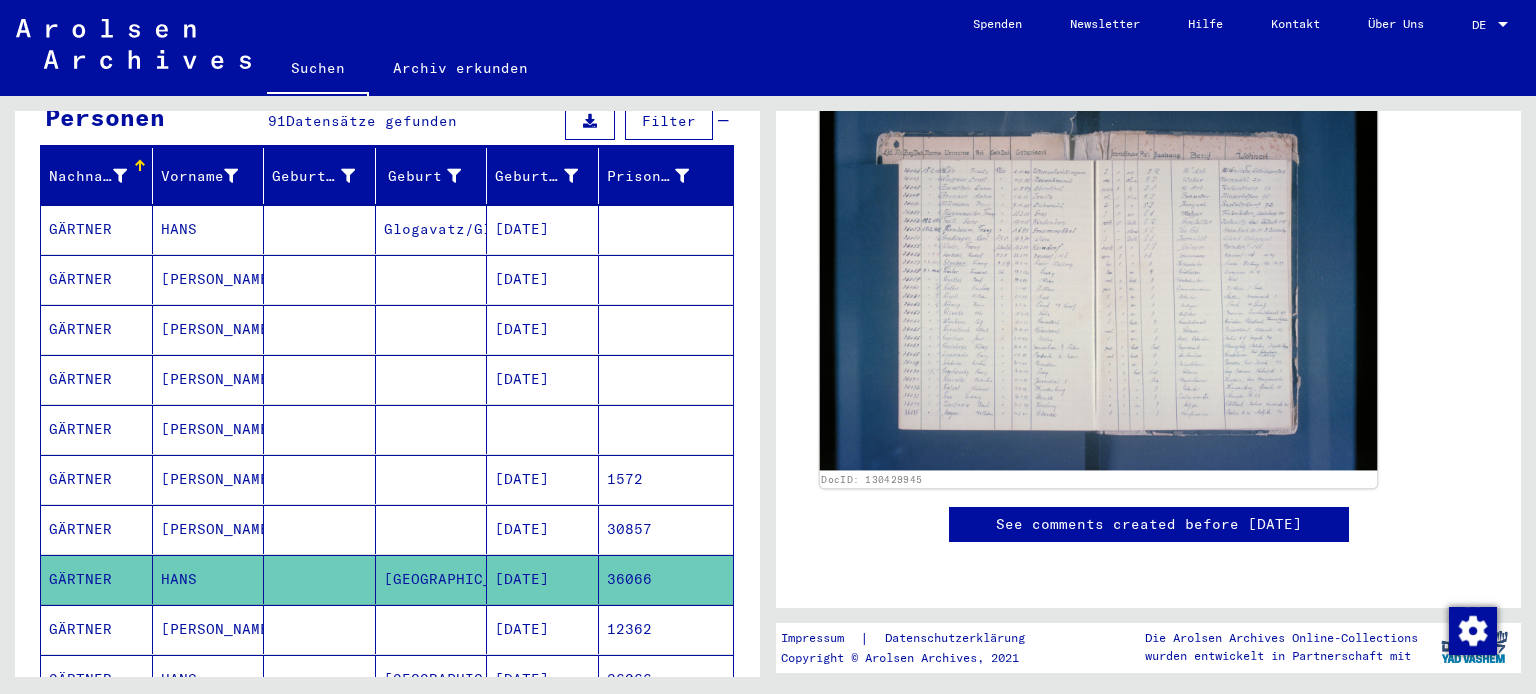 scroll, scrollTop: 883, scrollLeft: 0, axis: vertical 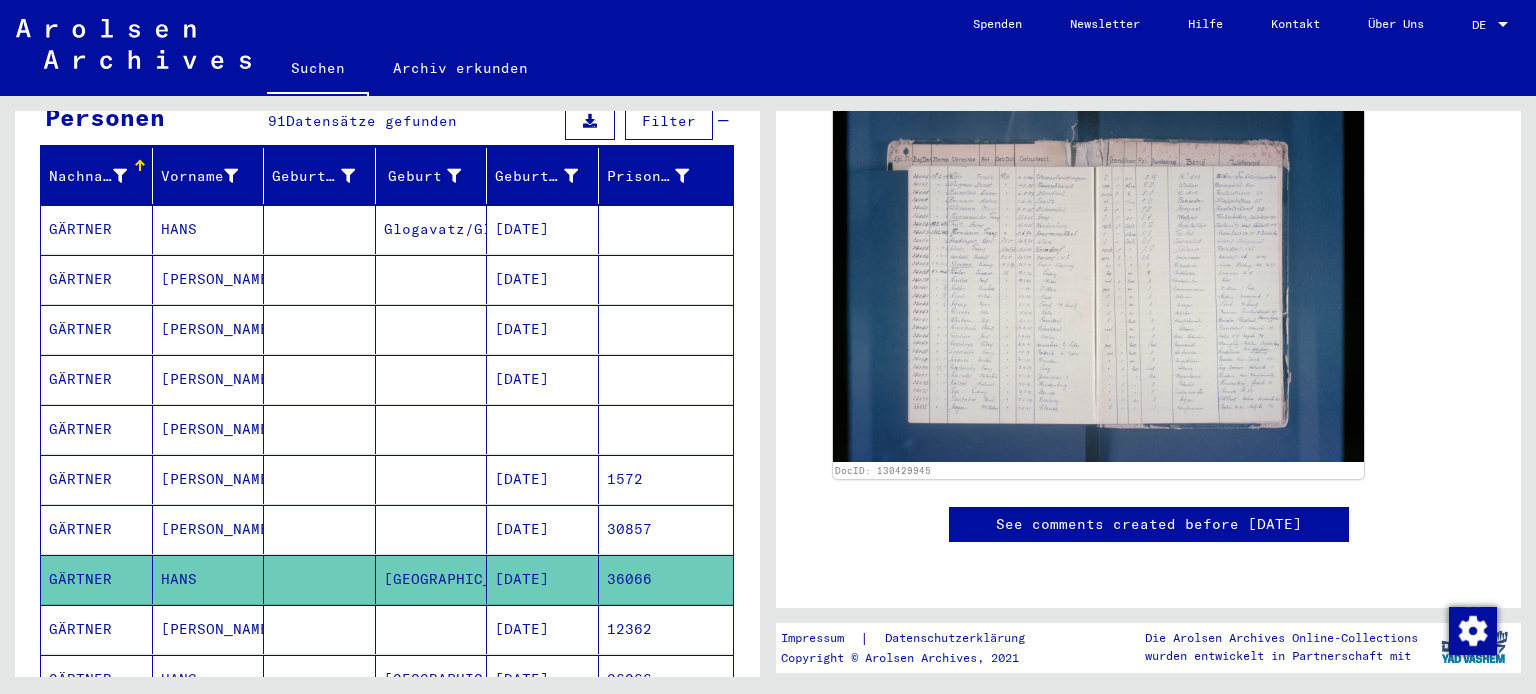 click on "HANS" at bounding box center [209, 729] 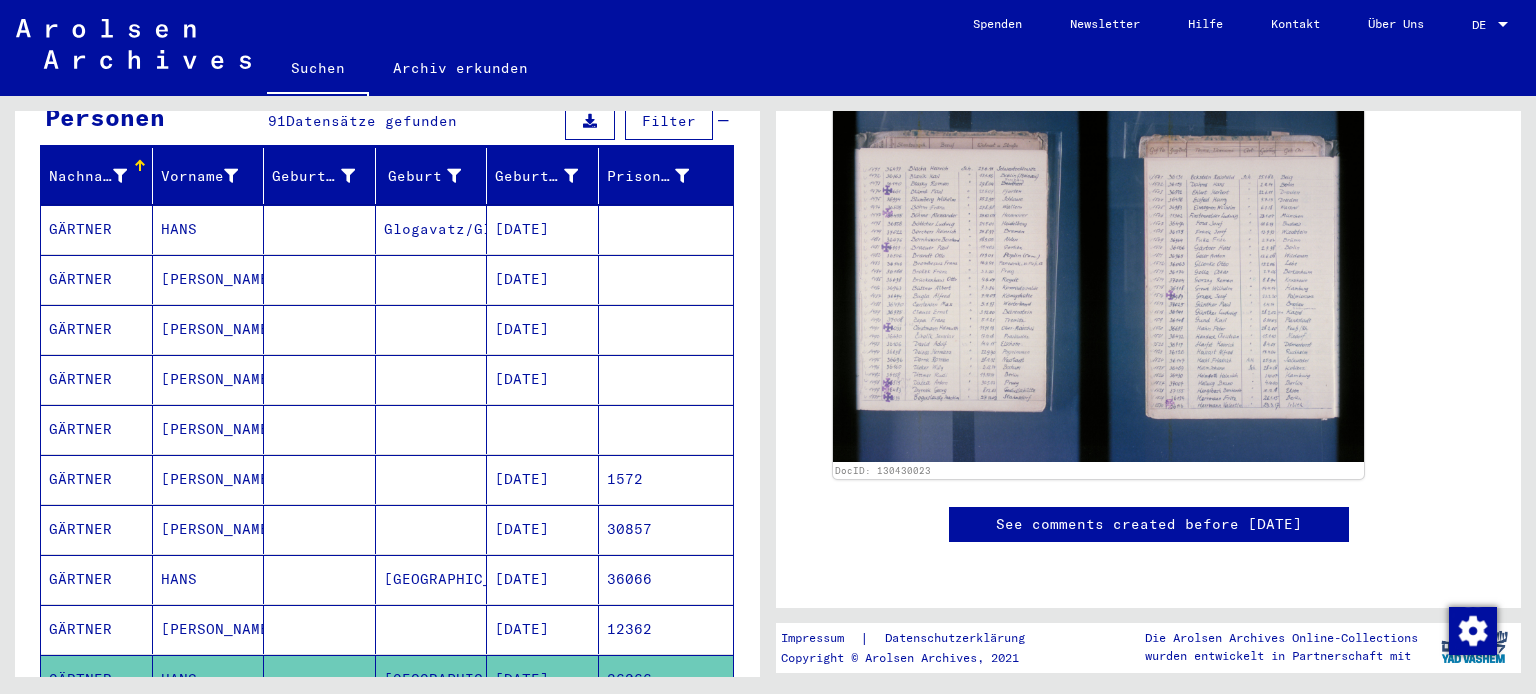scroll, scrollTop: 1164, scrollLeft: 0, axis: vertical 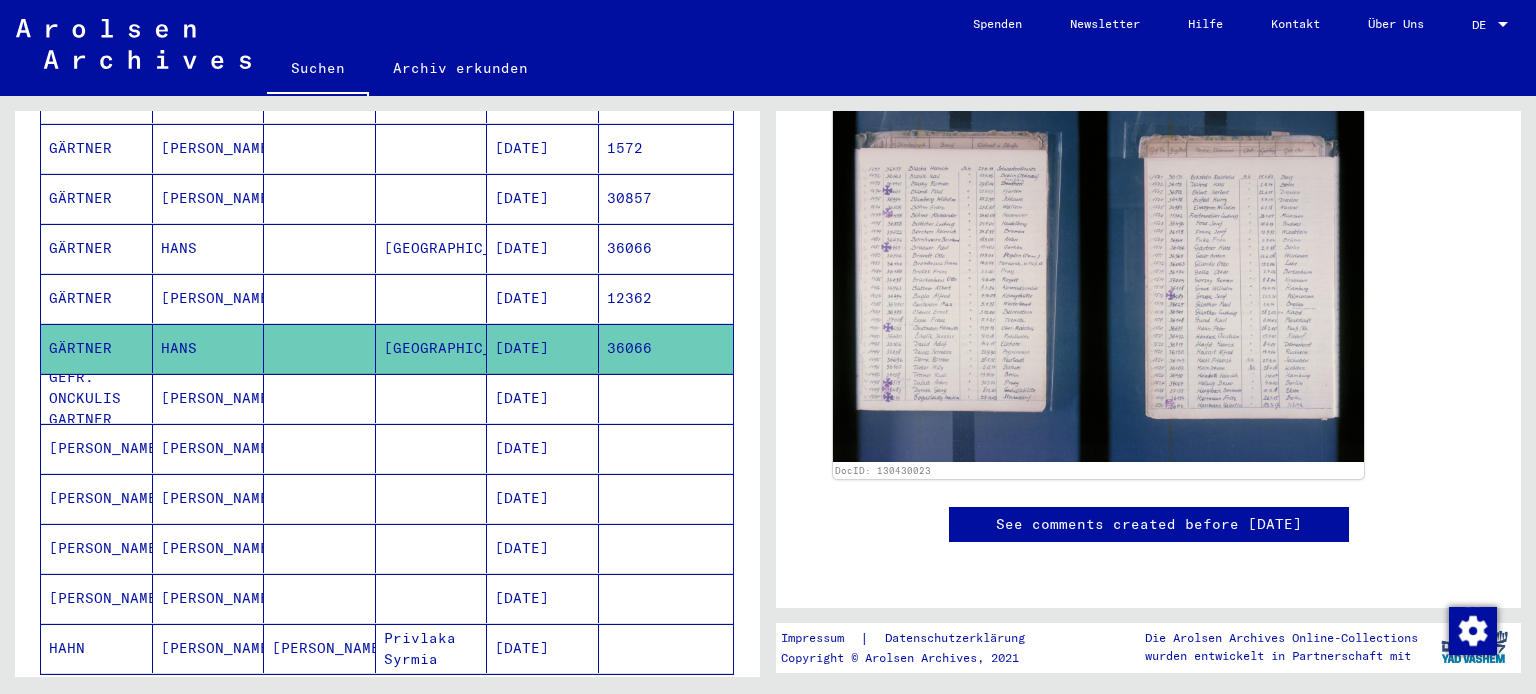 click on "[PERSON_NAME]" at bounding box center (209, 498) 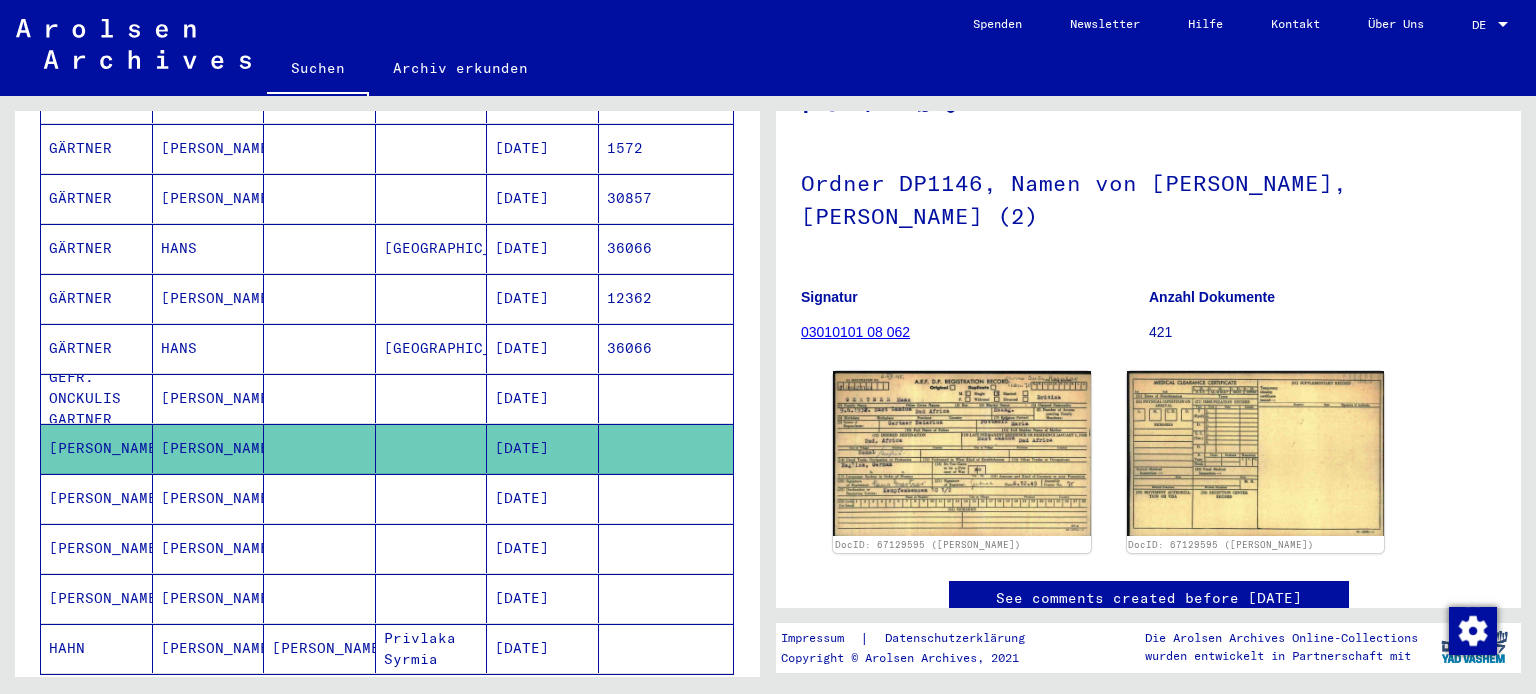 scroll, scrollTop: 210, scrollLeft: 0, axis: vertical 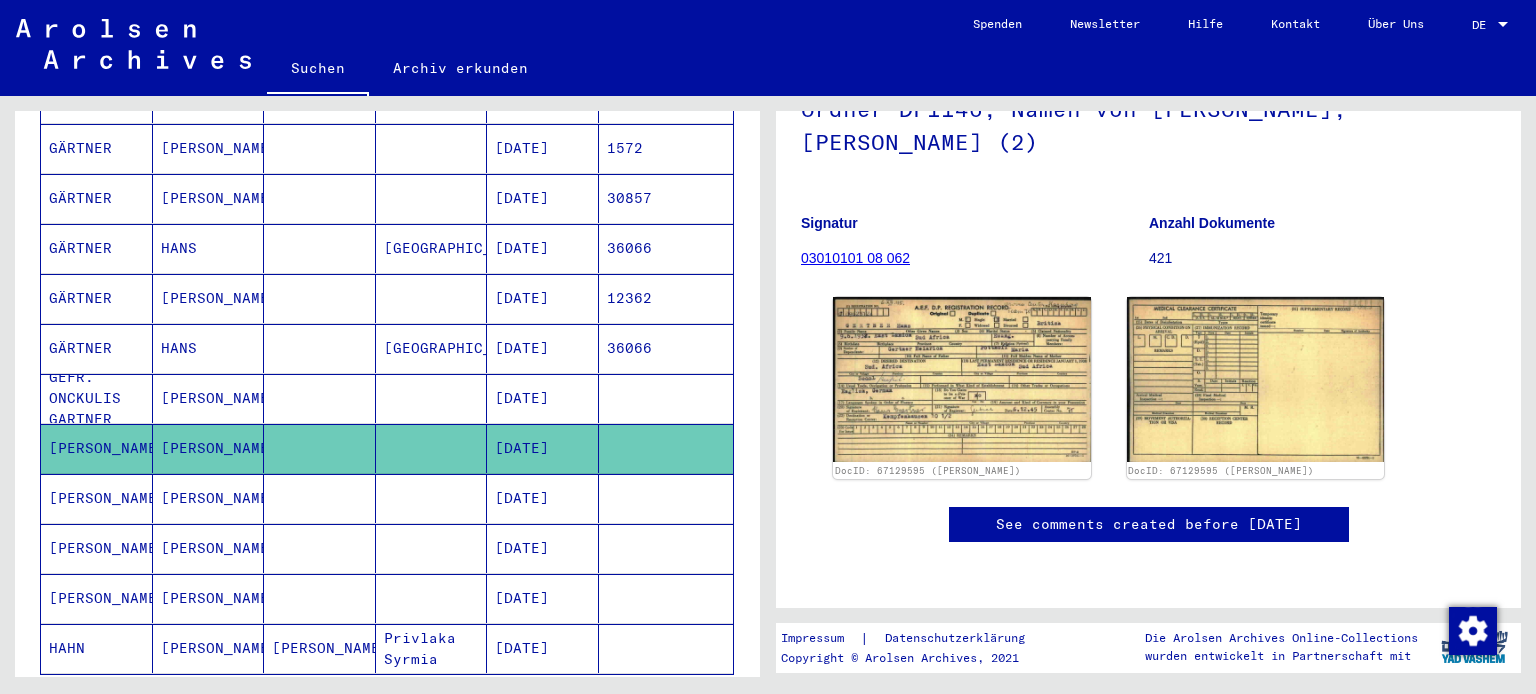 click on "[PERSON_NAME]" at bounding box center (209, 548) 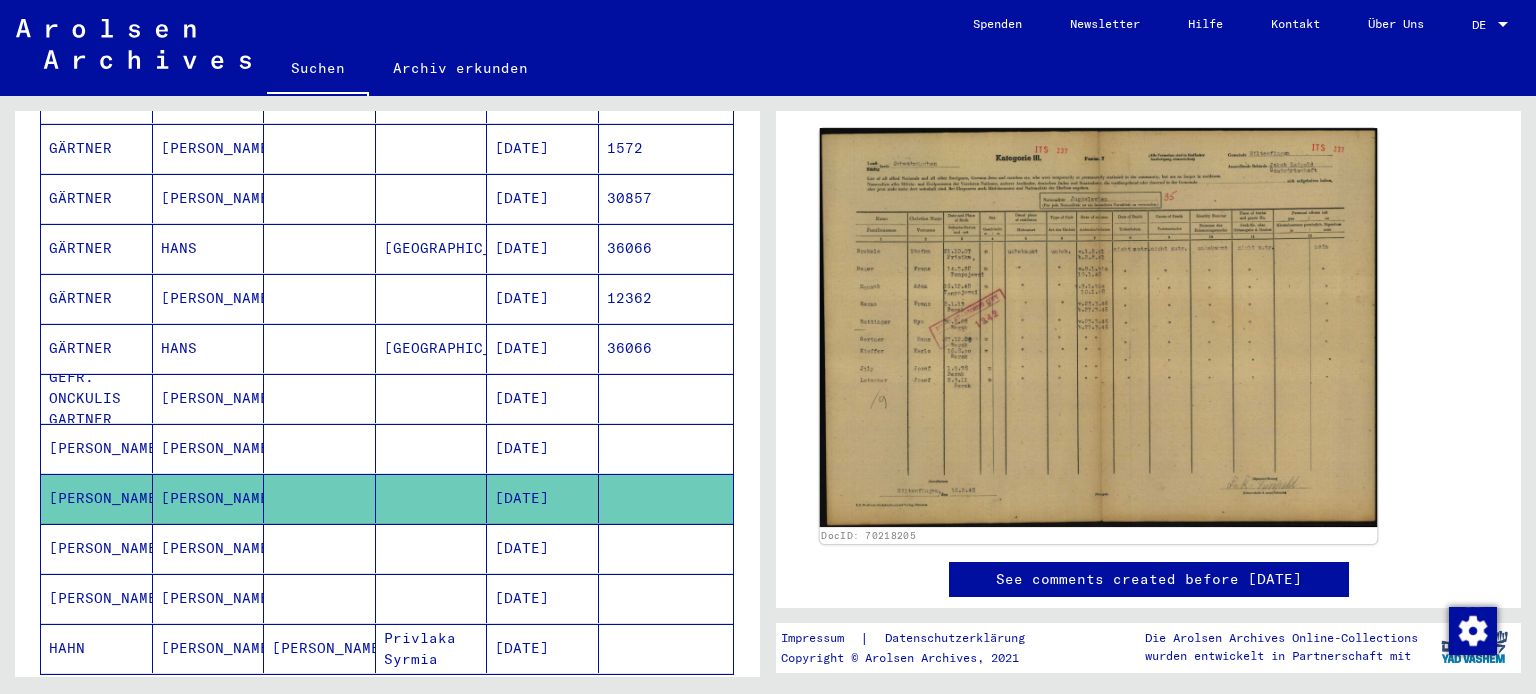 scroll, scrollTop: 0, scrollLeft: 0, axis: both 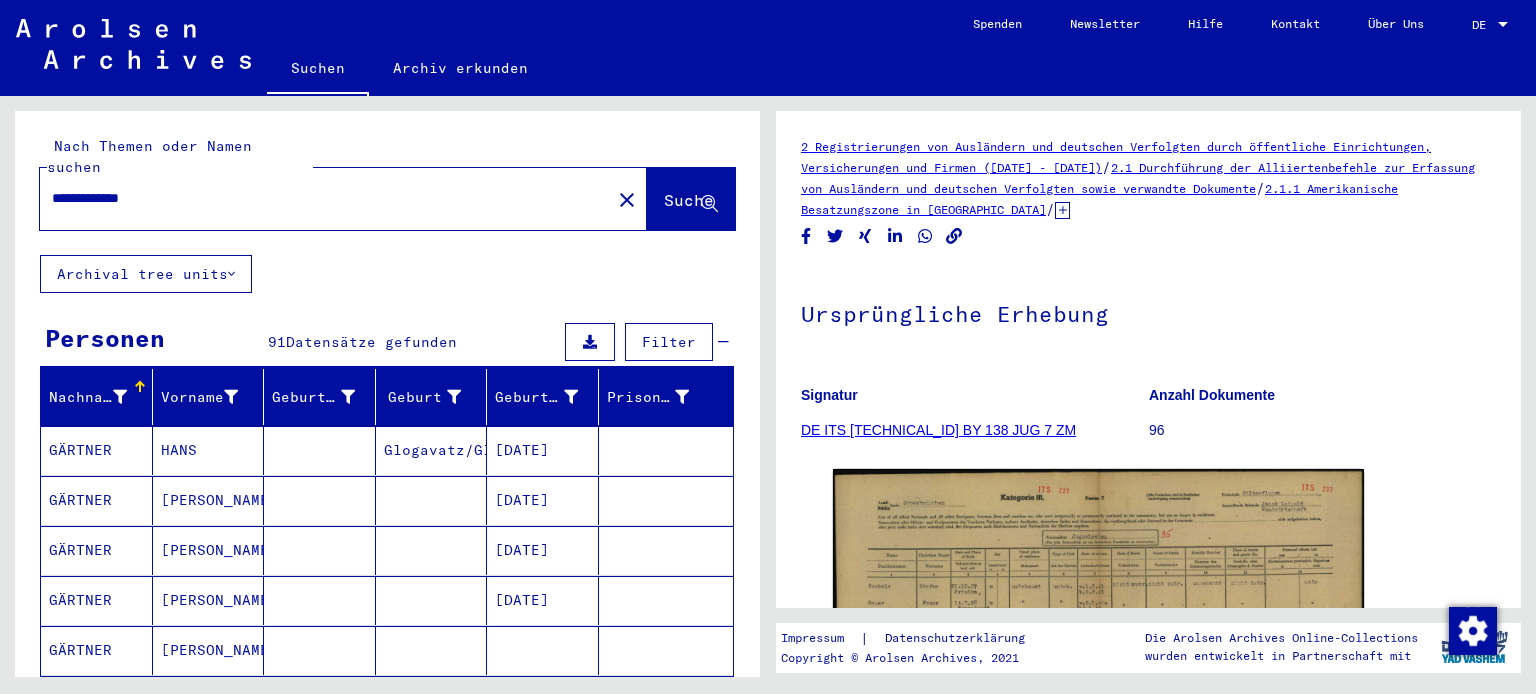 click on "Archiv erkunden" 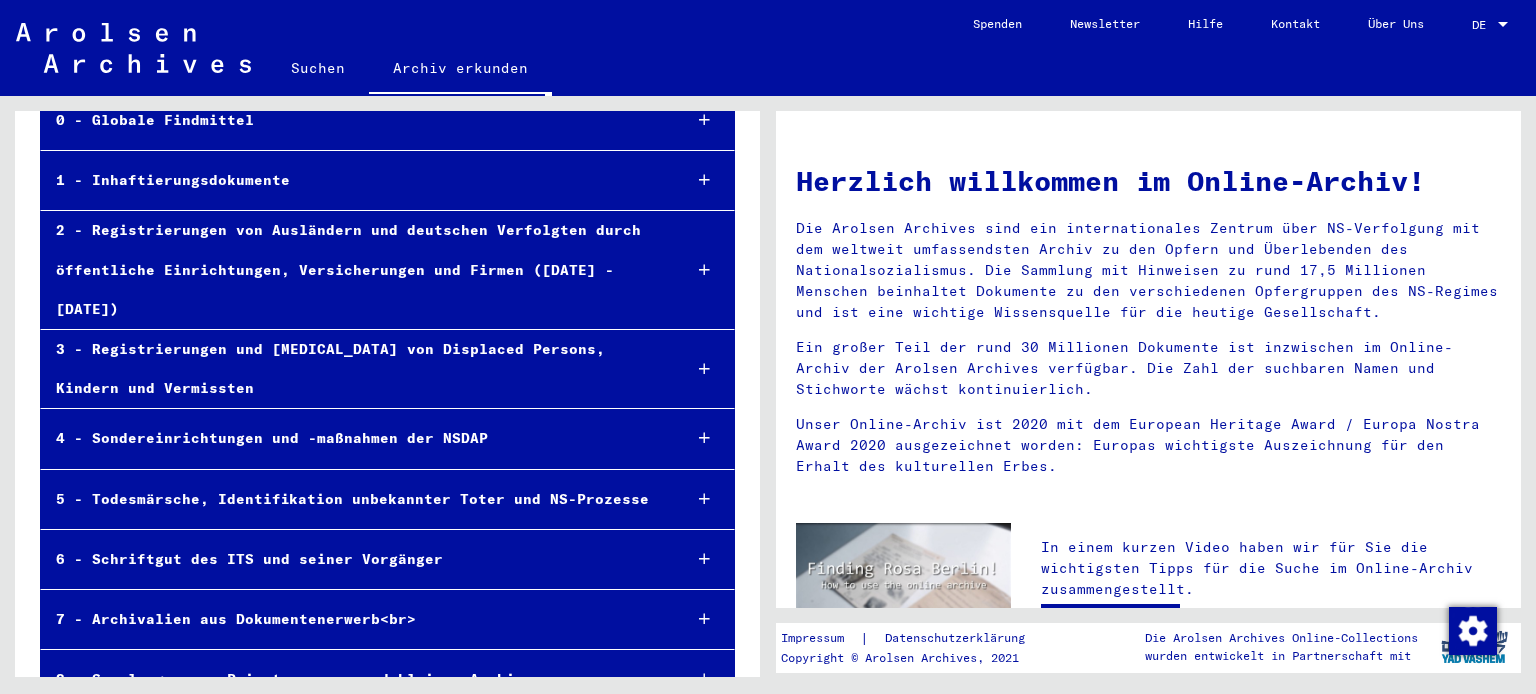 scroll, scrollTop: 127, scrollLeft: 0, axis: vertical 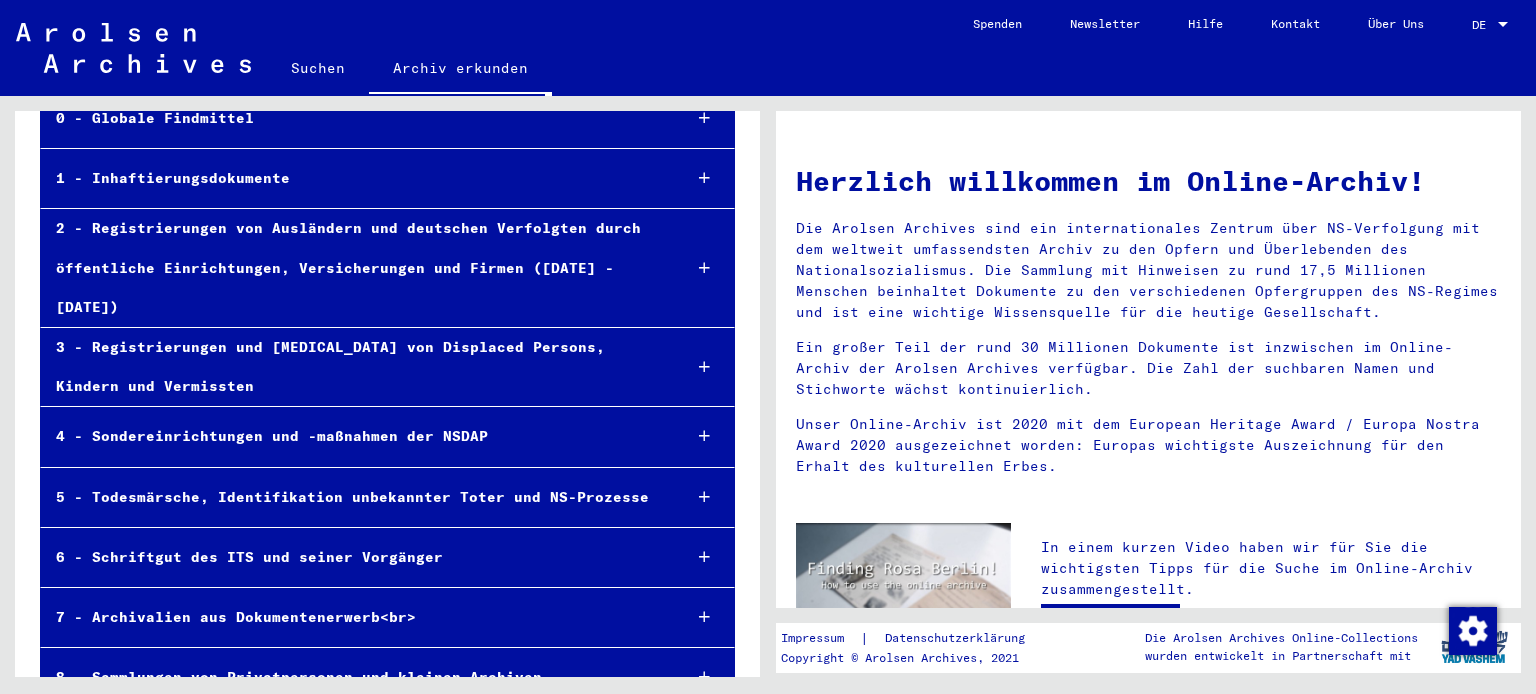 click on "8 - Sammlungen von Privatpersonen und kleinen Archiven" at bounding box center (353, 677) 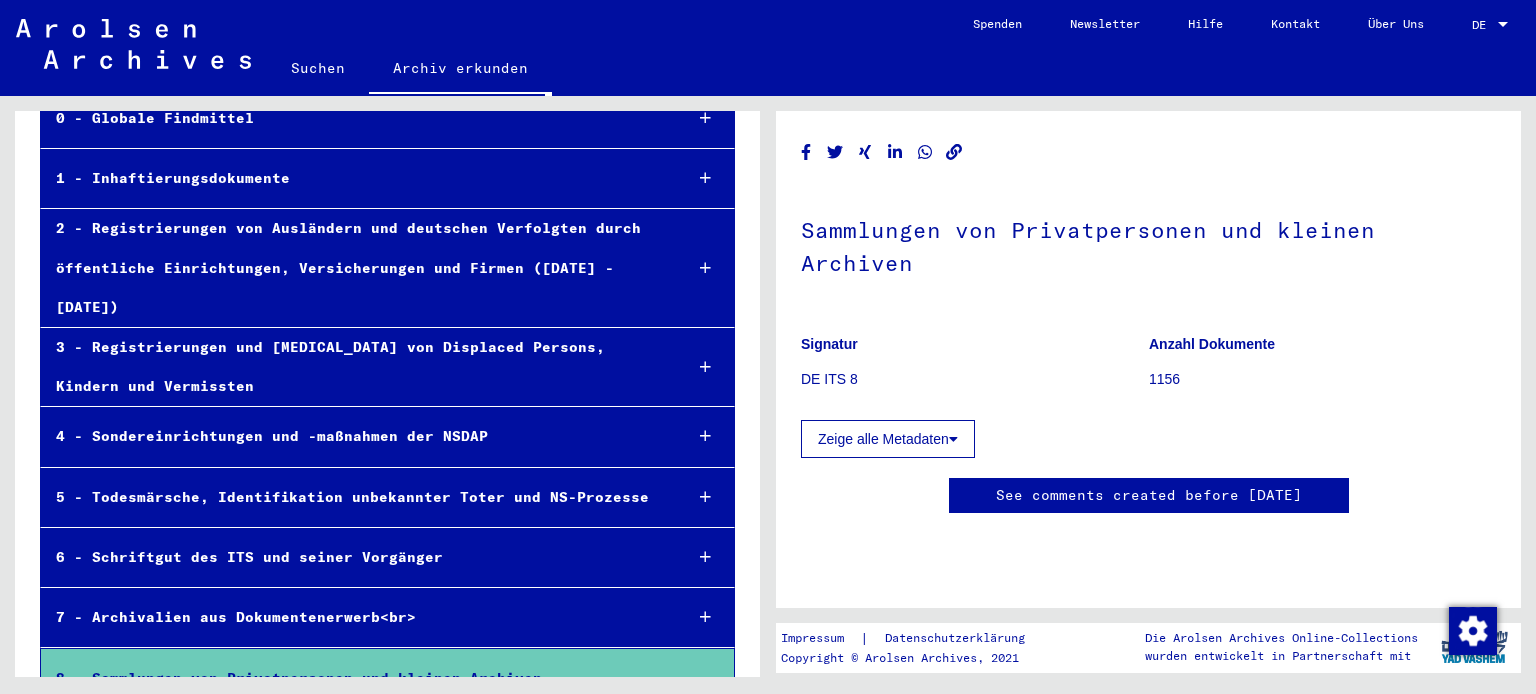 scroll, scrollTop: 950, scrollLeft: 0, axis: vertical 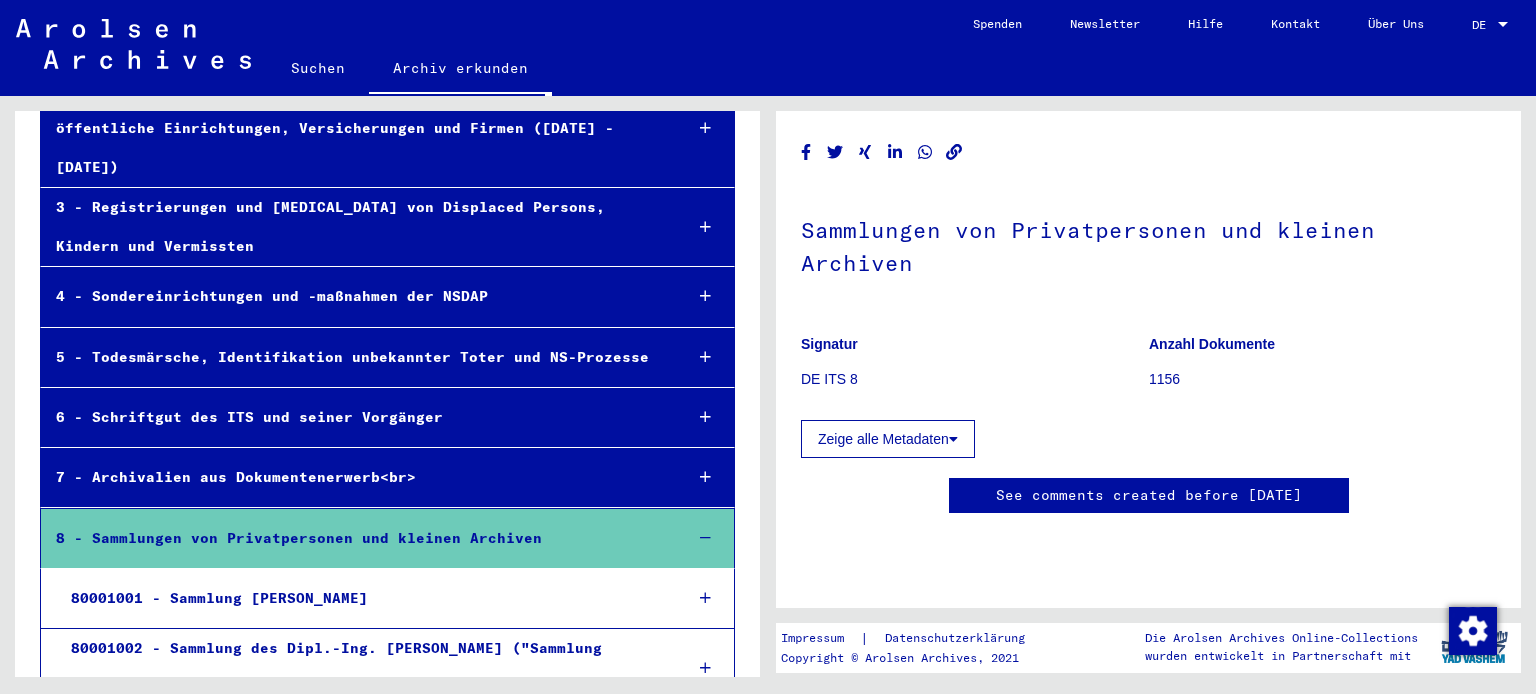 click at bounding box center (705, 598) 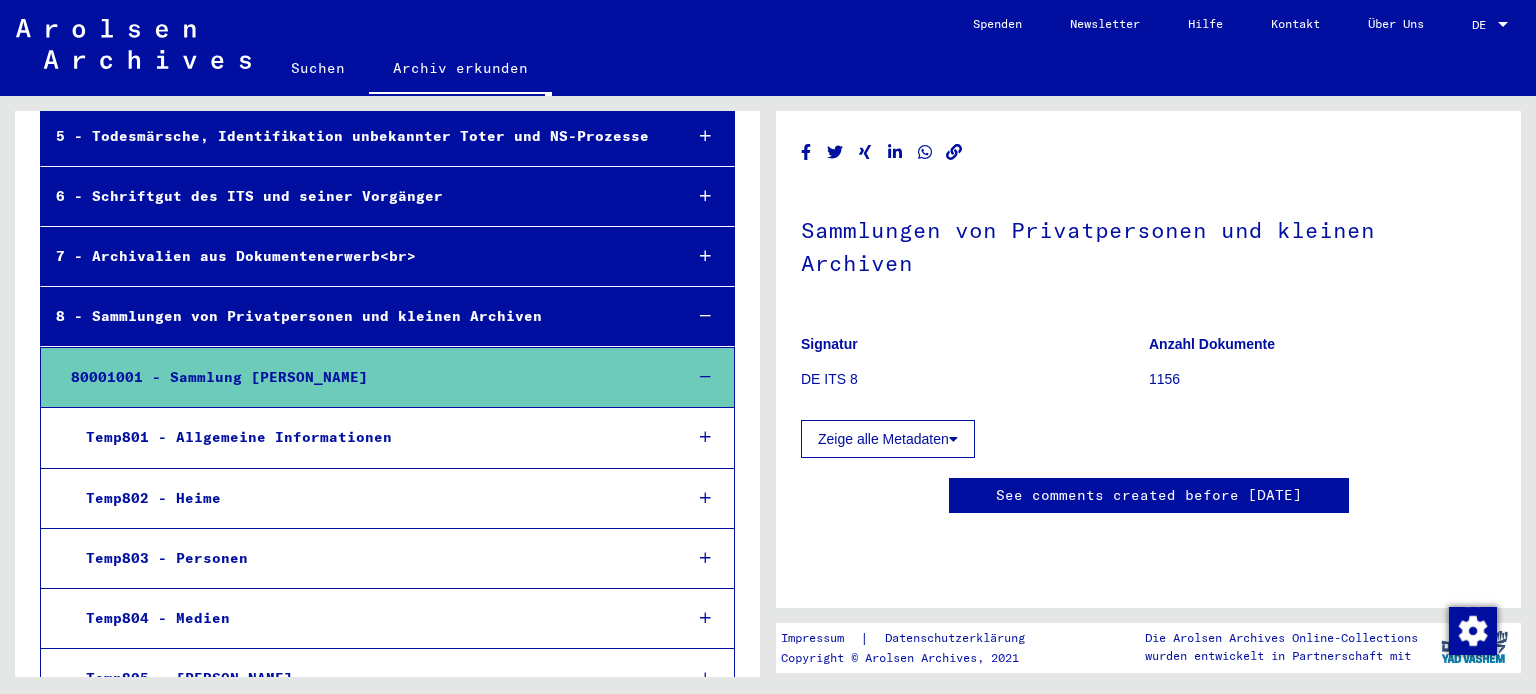 scroll, scrollTop: 567, scrollLeft: 0, axis: vertical 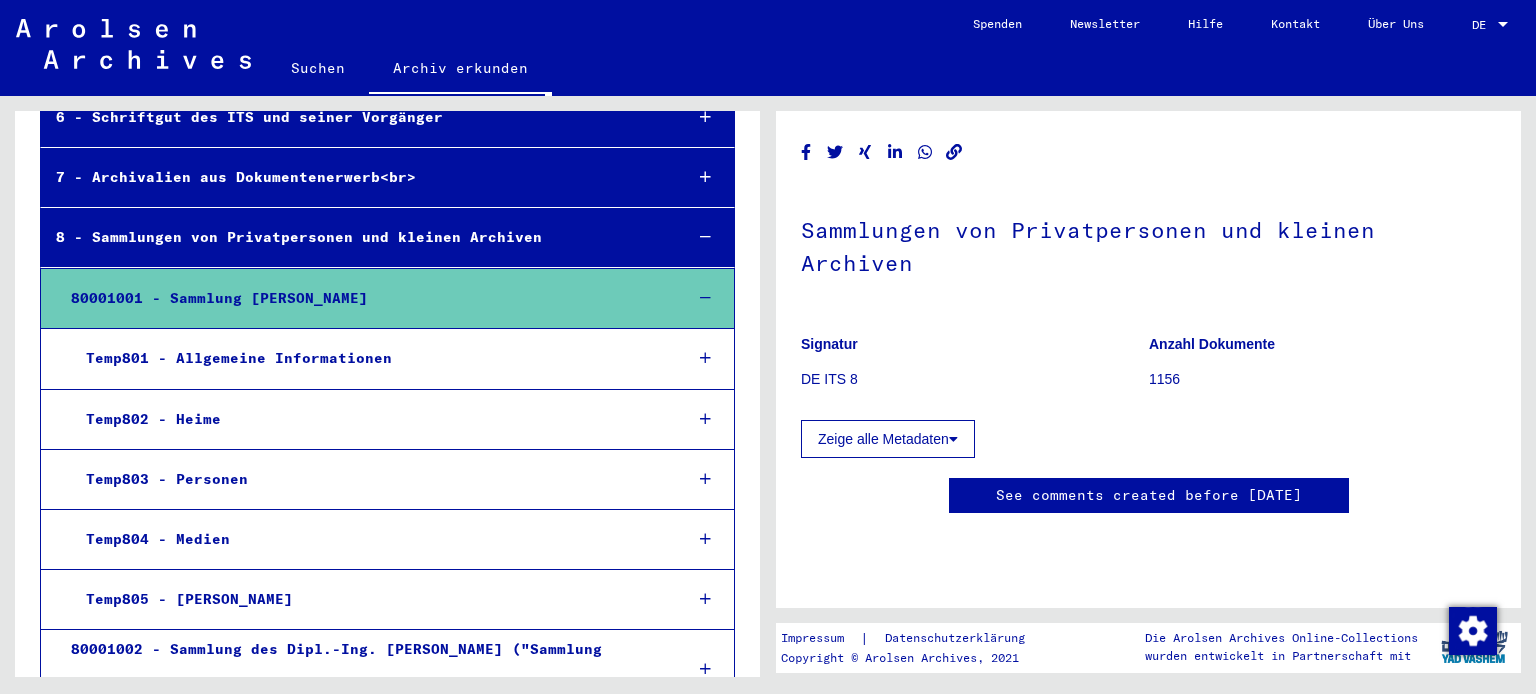 click at bounding box center (705, 539) 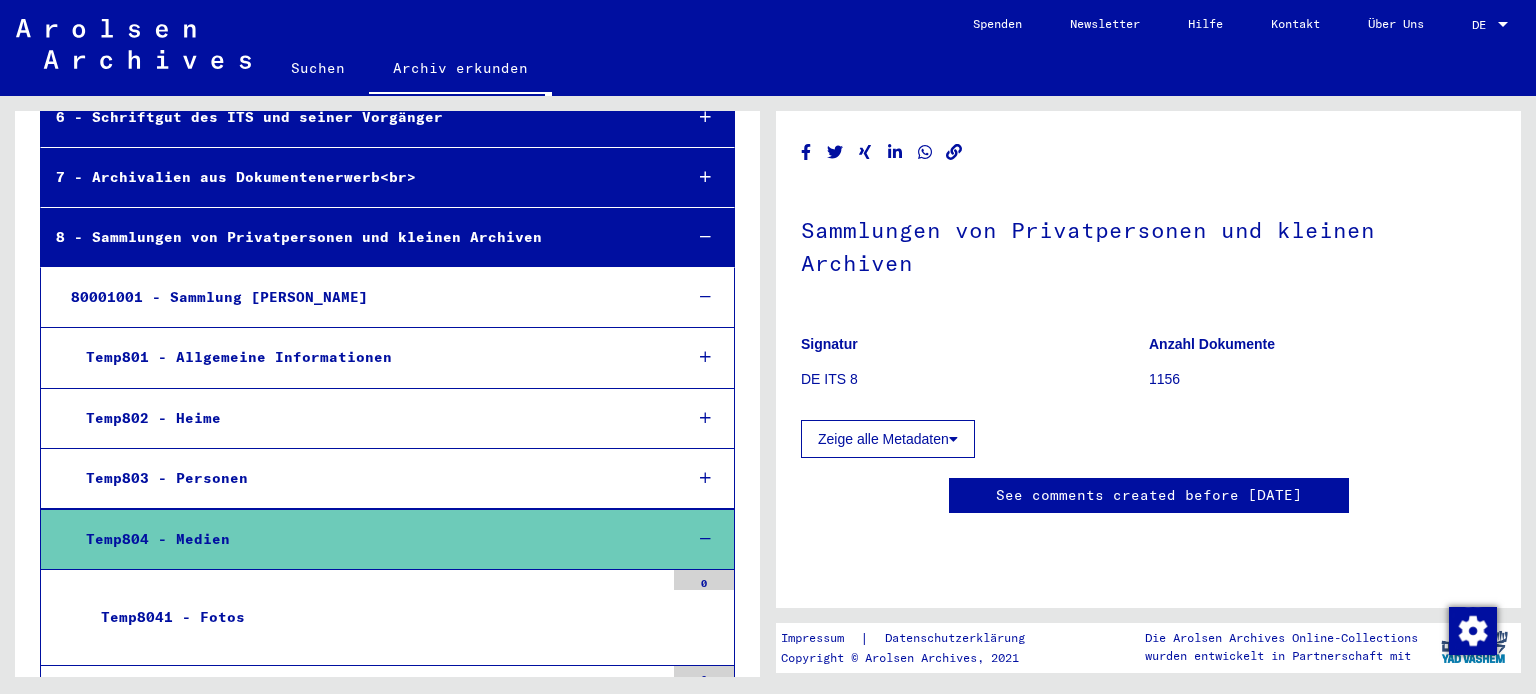 click on "Temp8041 - Fotos" at bounding box center [375, 617] 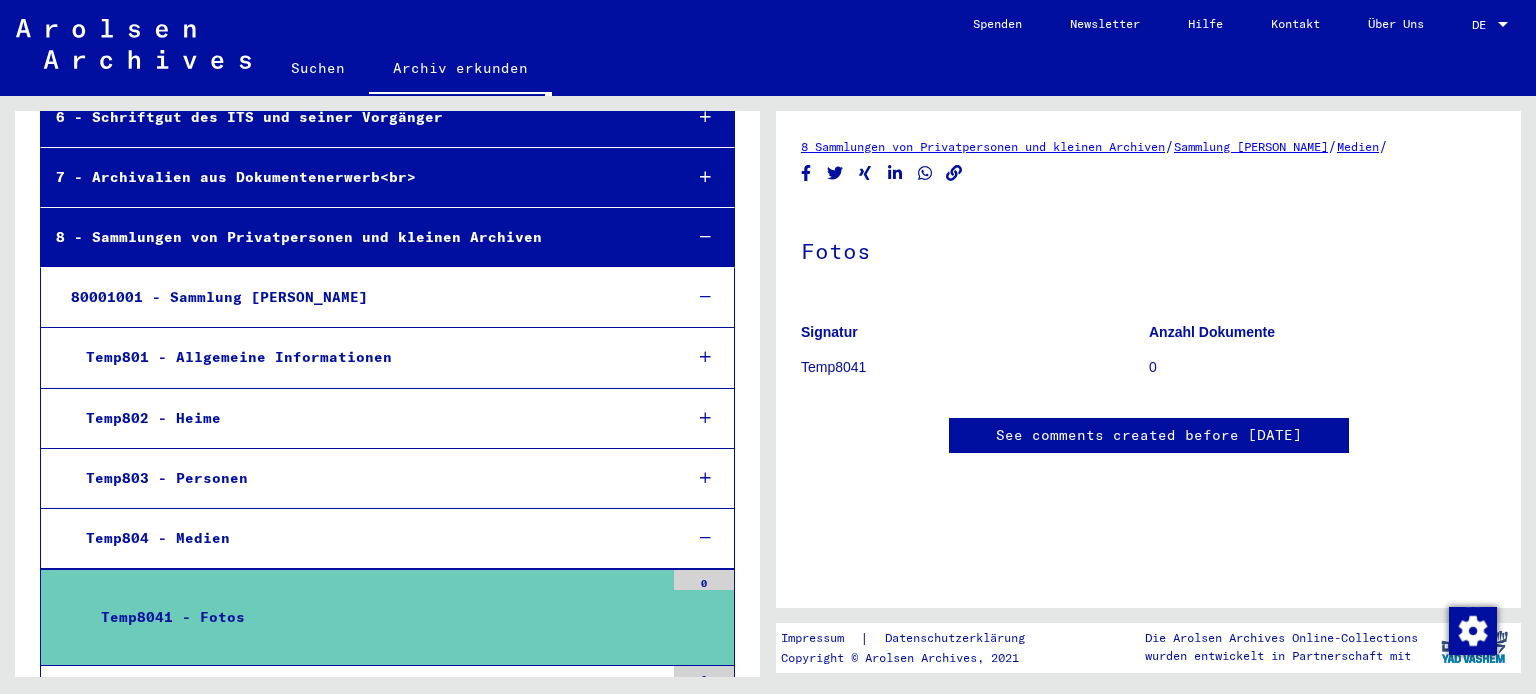 scroll, scrollTop: 552, scrollLeft: 0, axis: vertical 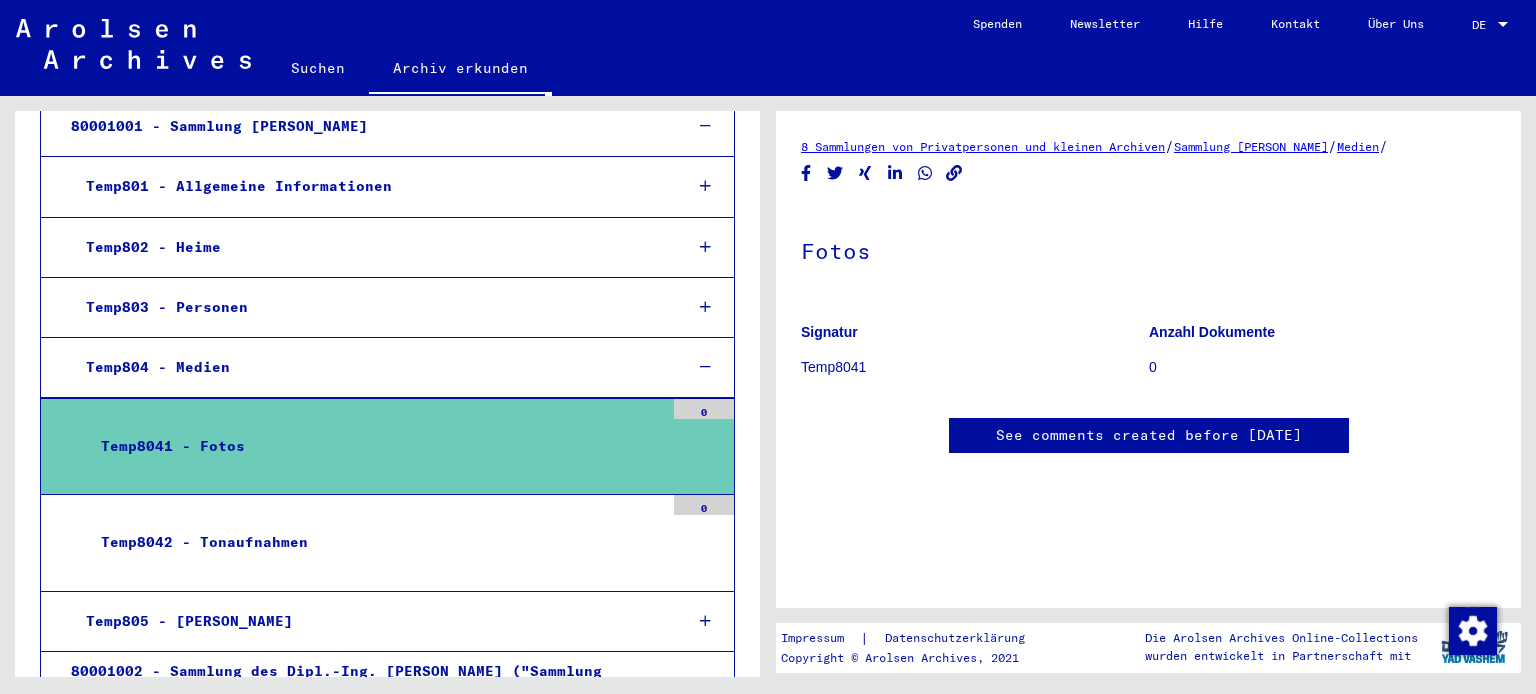 click at bounding box center [705, 621] 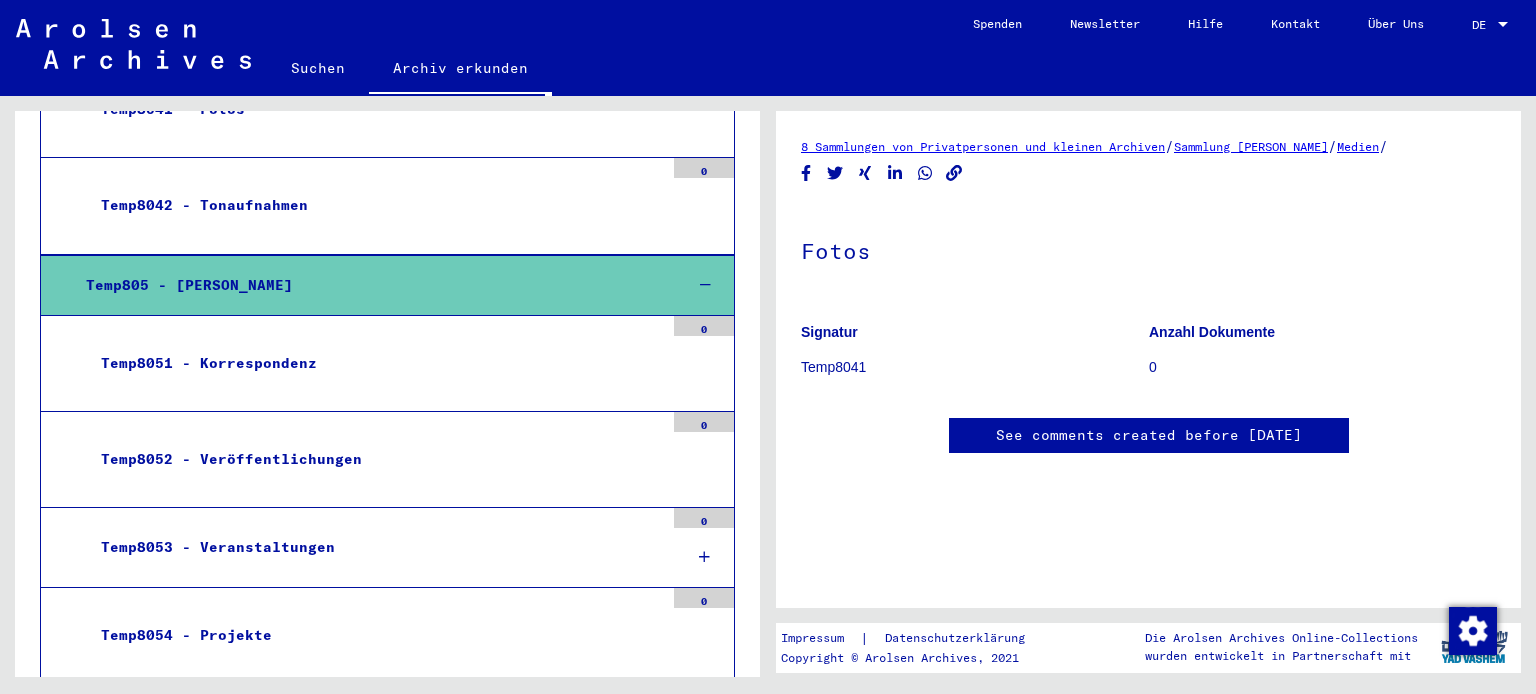 scroll, scrollTop: 1075, scrollLeft: 0, axis: vertical 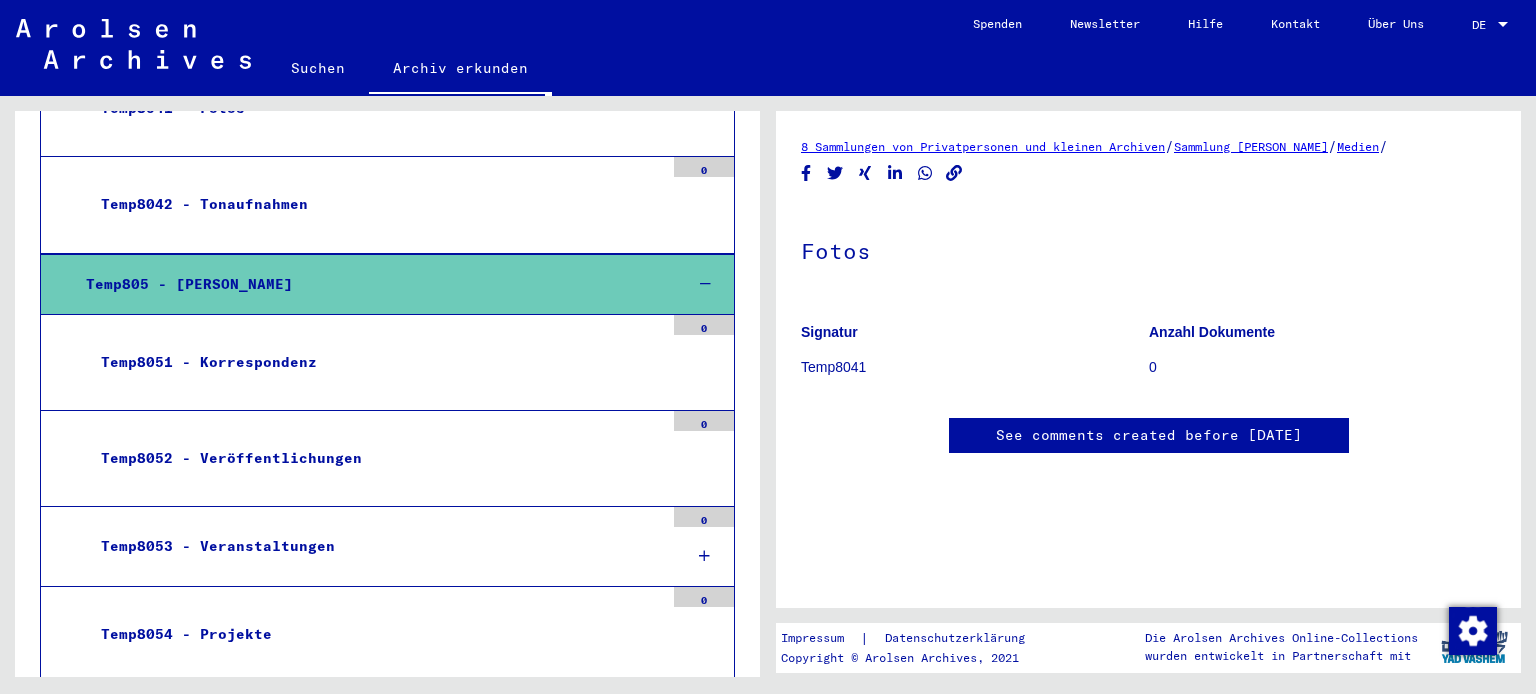 click at bounding box center (705, 722) 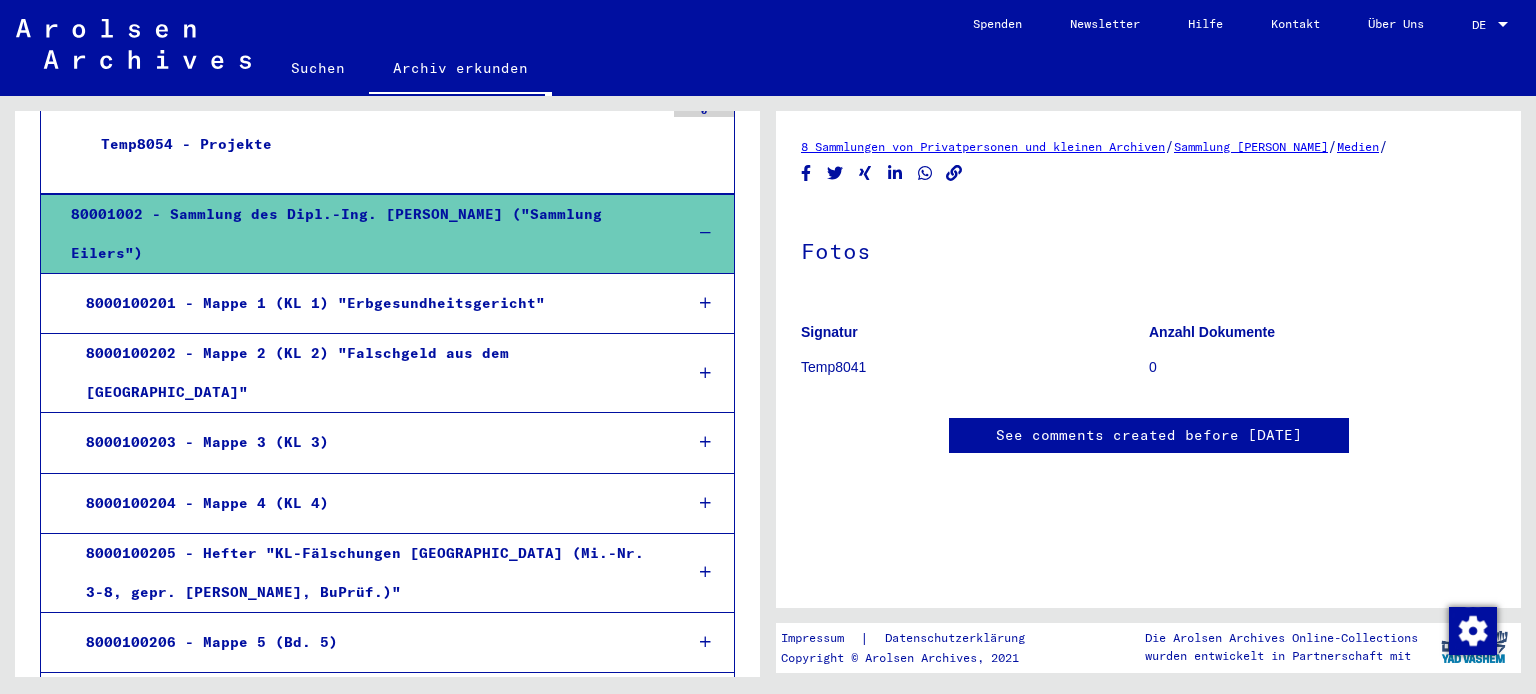 scroll, scrollTop: 1594, scrollLeft: 0, axis: vertical 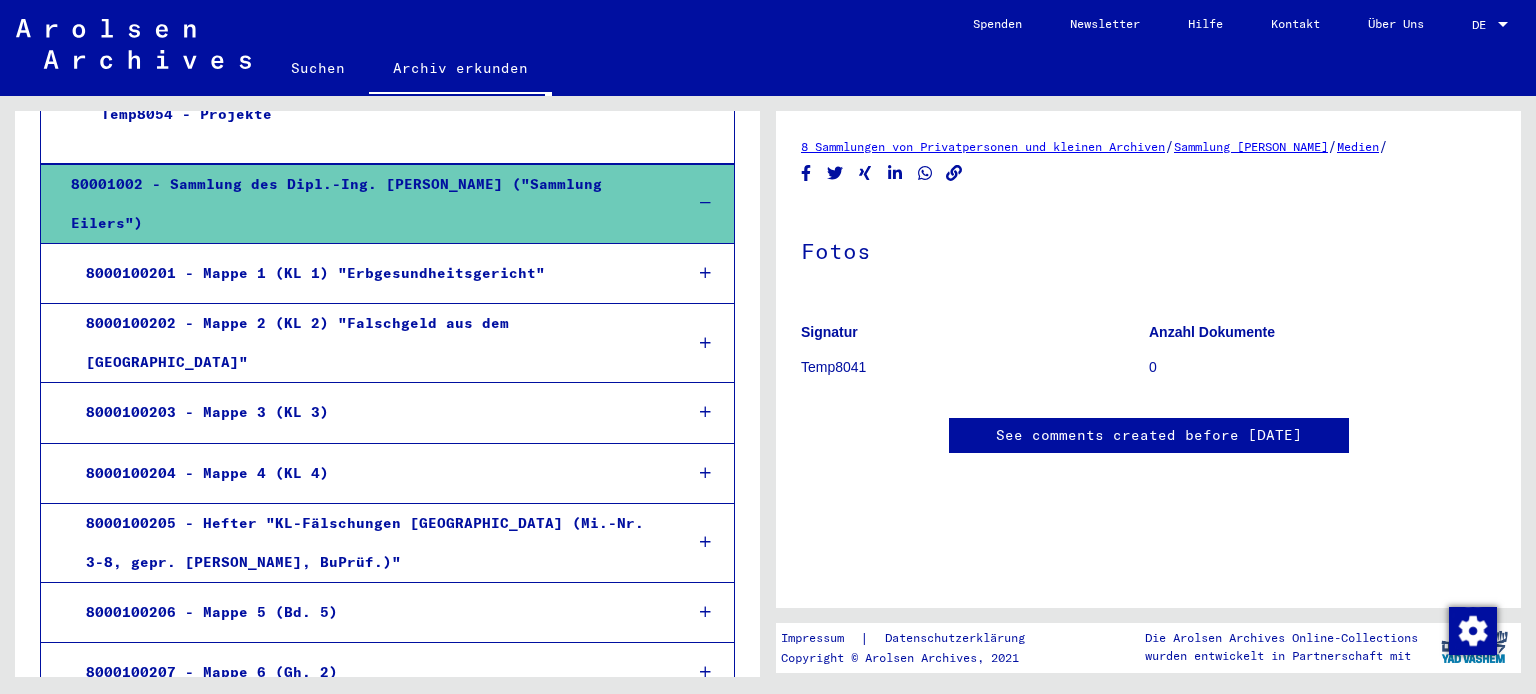 click at bounding box center (705, 733) 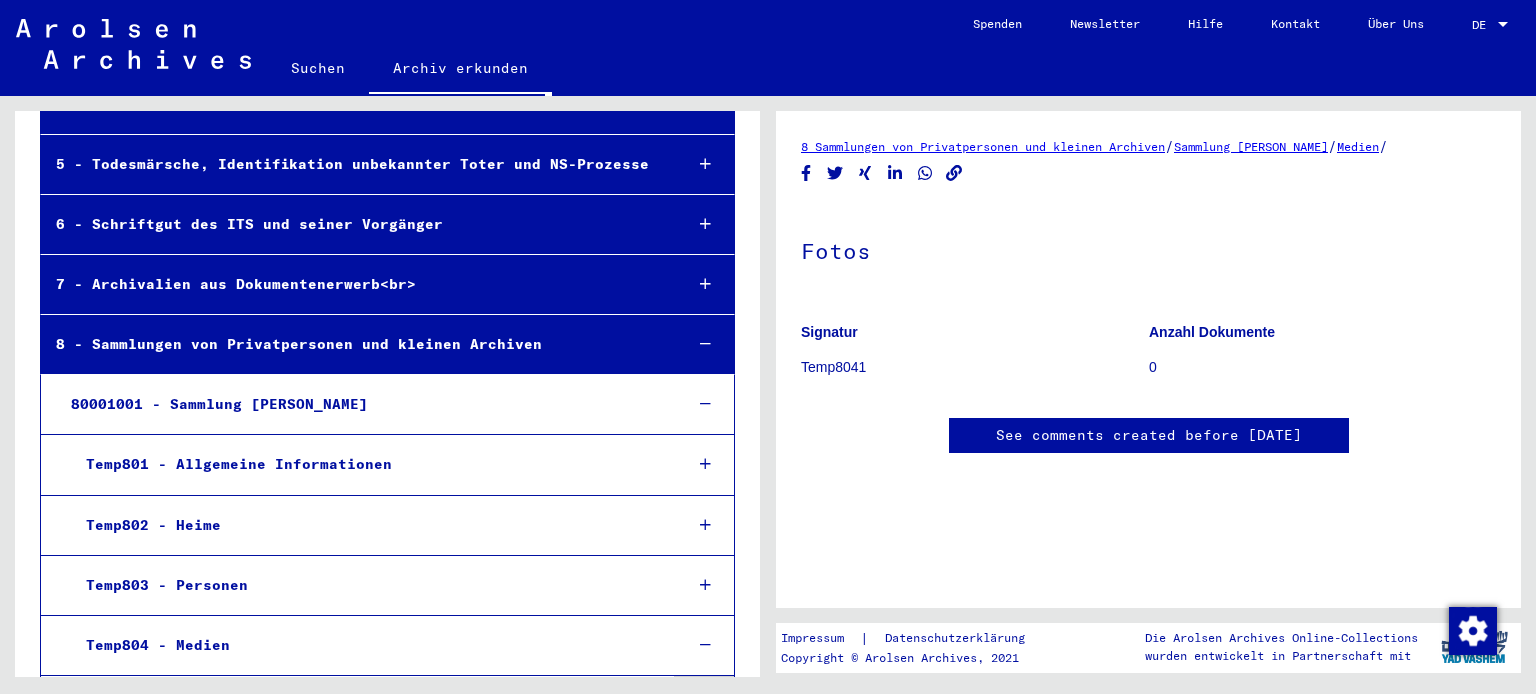 scroll, scrollTop: 0, scrollLeft: 0, axis: both 